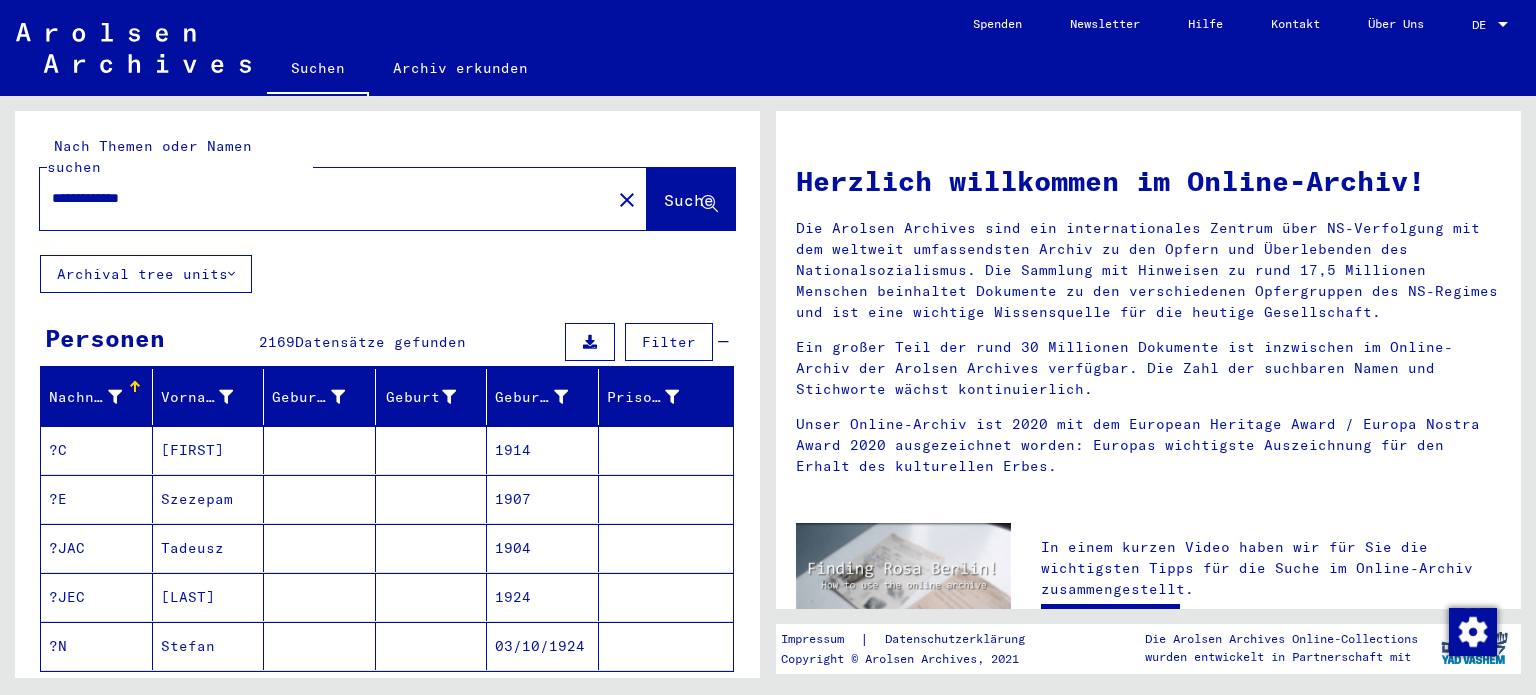 scroll, scrollTop: 0, scrollLeft: 0, axis: both 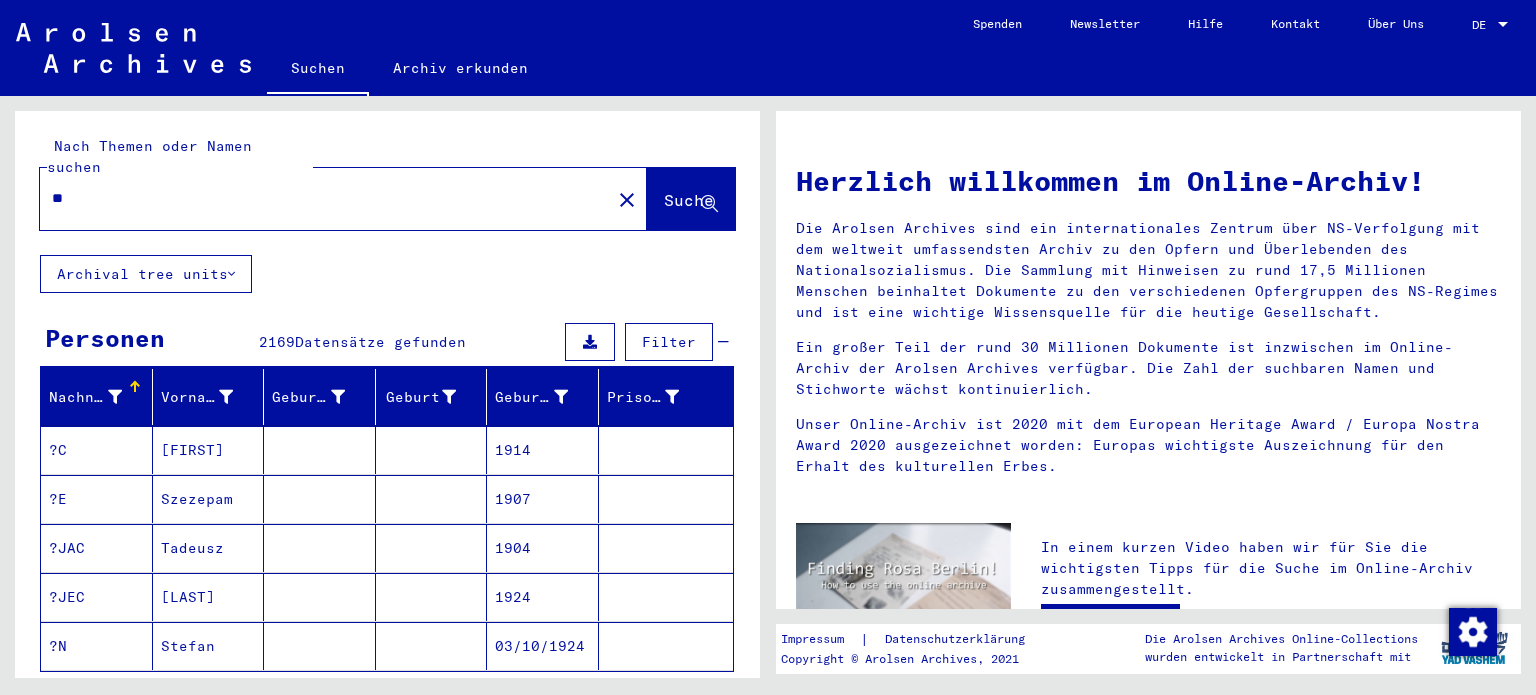 type on "*" 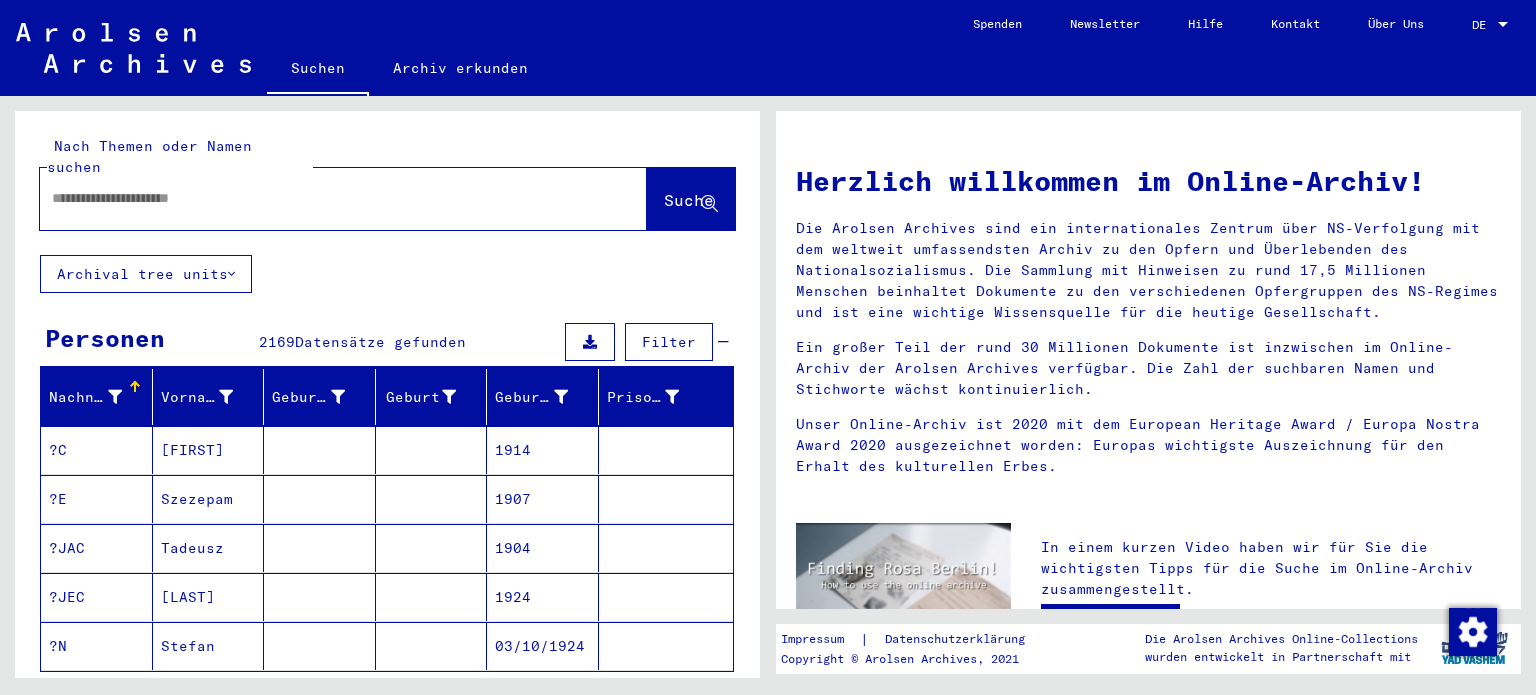 drag, startPoint x: 322, startPoint y: 228, endPoint x: 313, endPoint y: 240, distance: 15 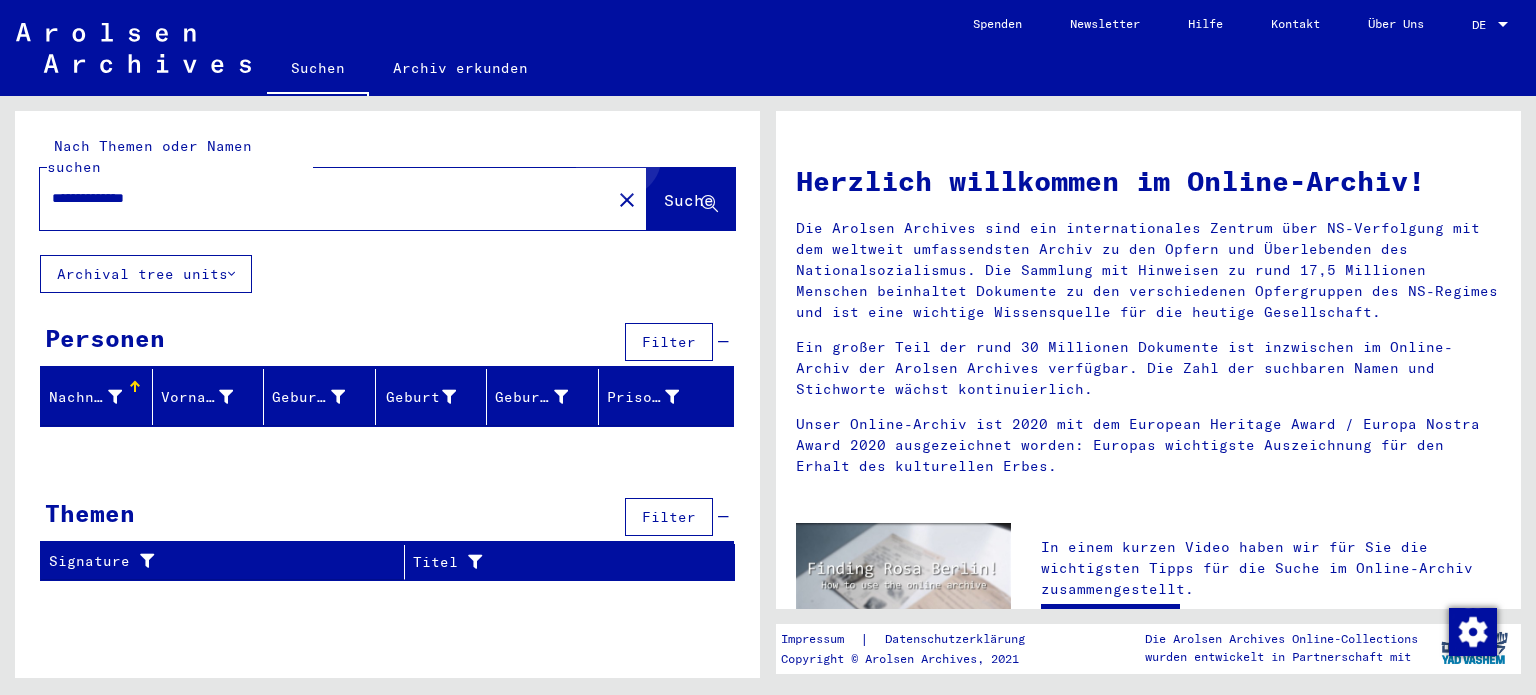 click on "Suche" 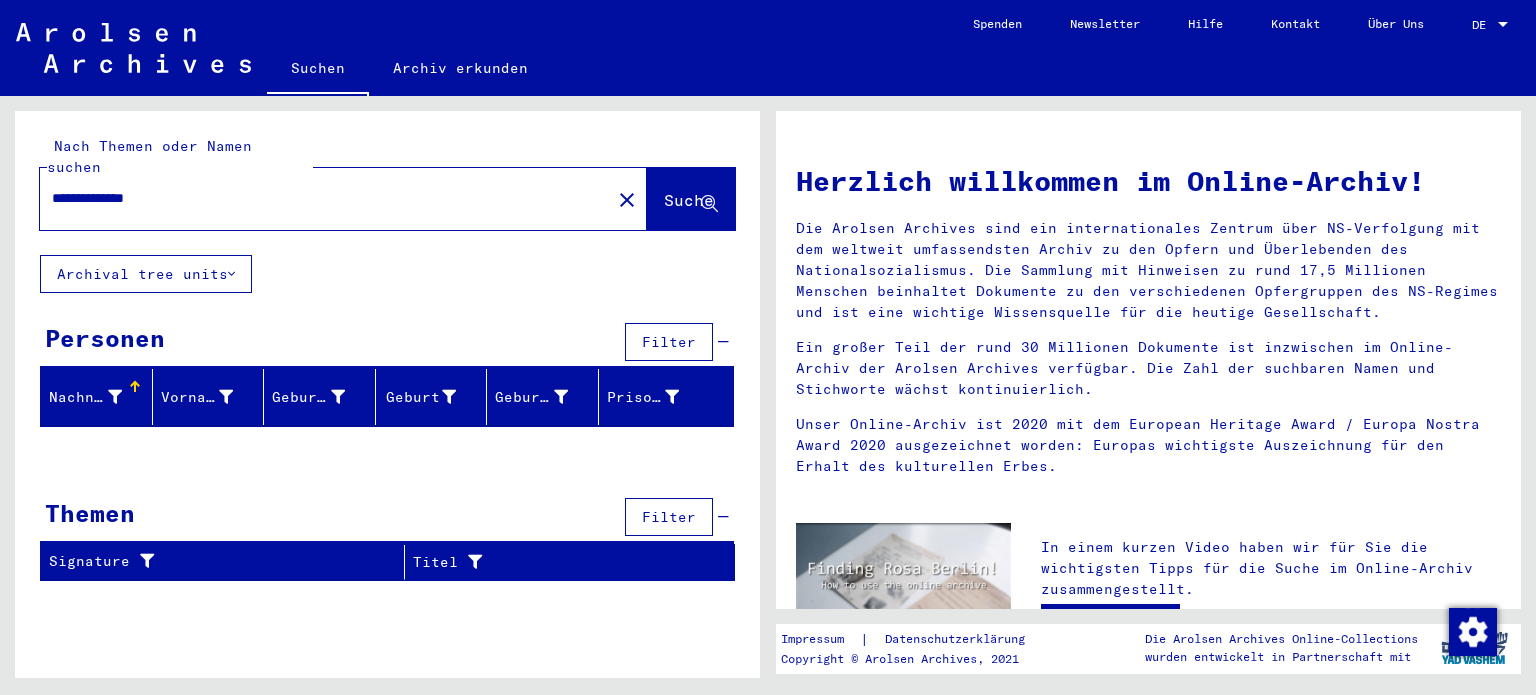 click on "**********" 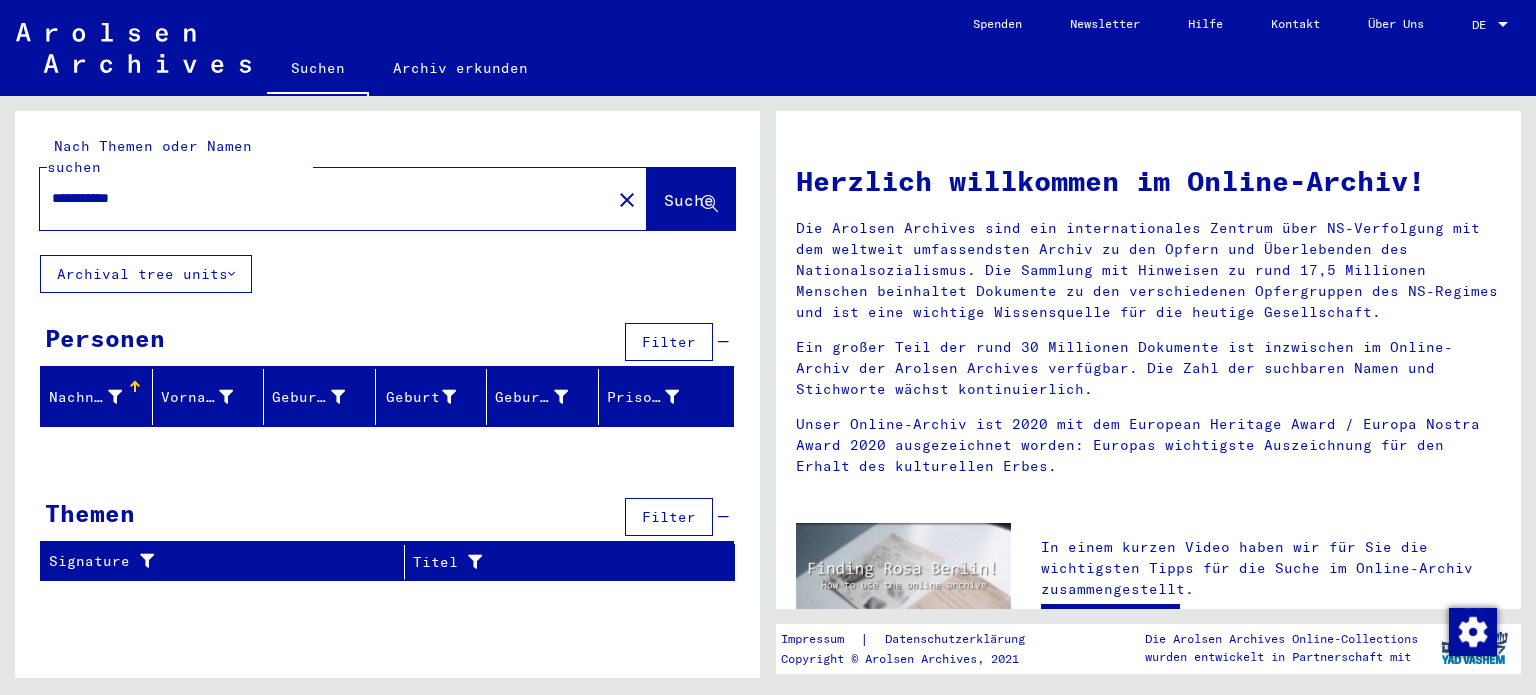 type on "**********" 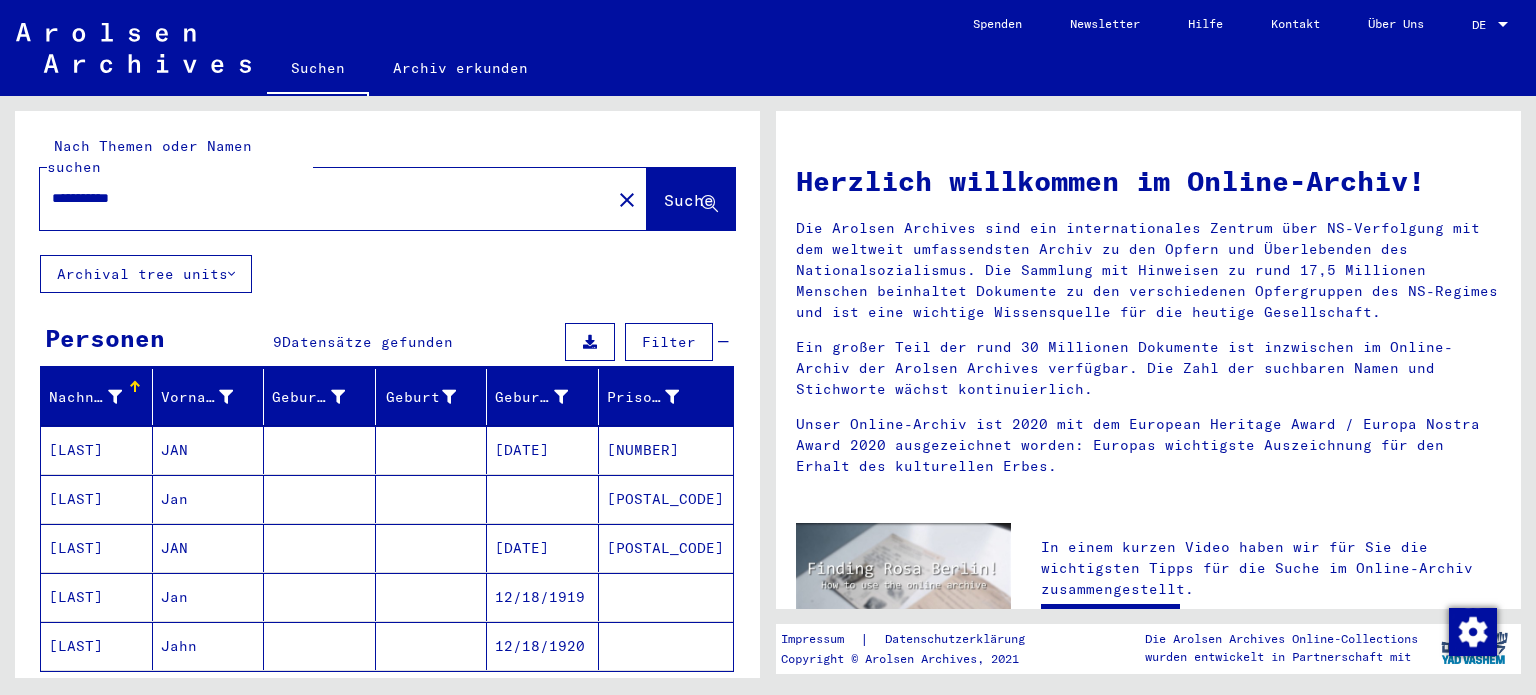 drag, startPoint x: 395, startPoint y: 168, endPoint x: 4, endPoint y: 165, distance: 391.0115 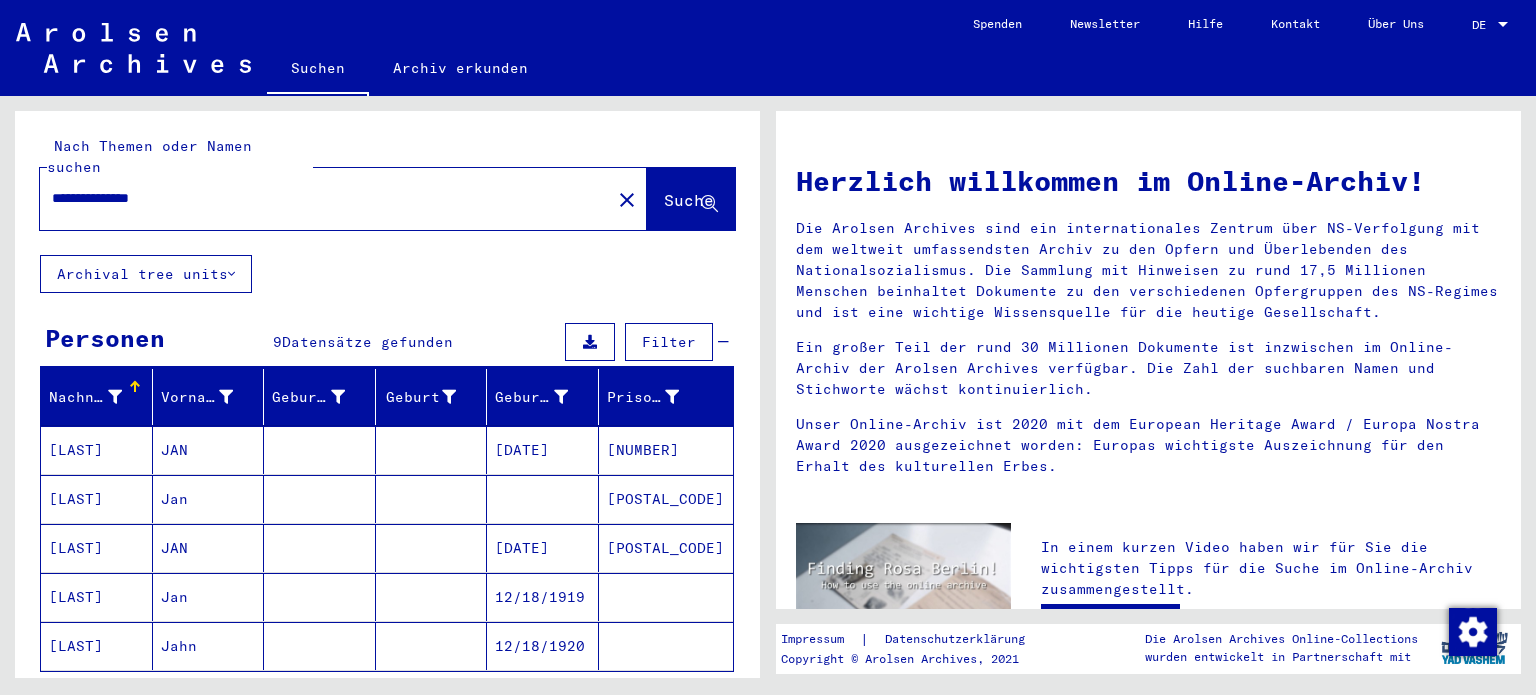 type on "**********" 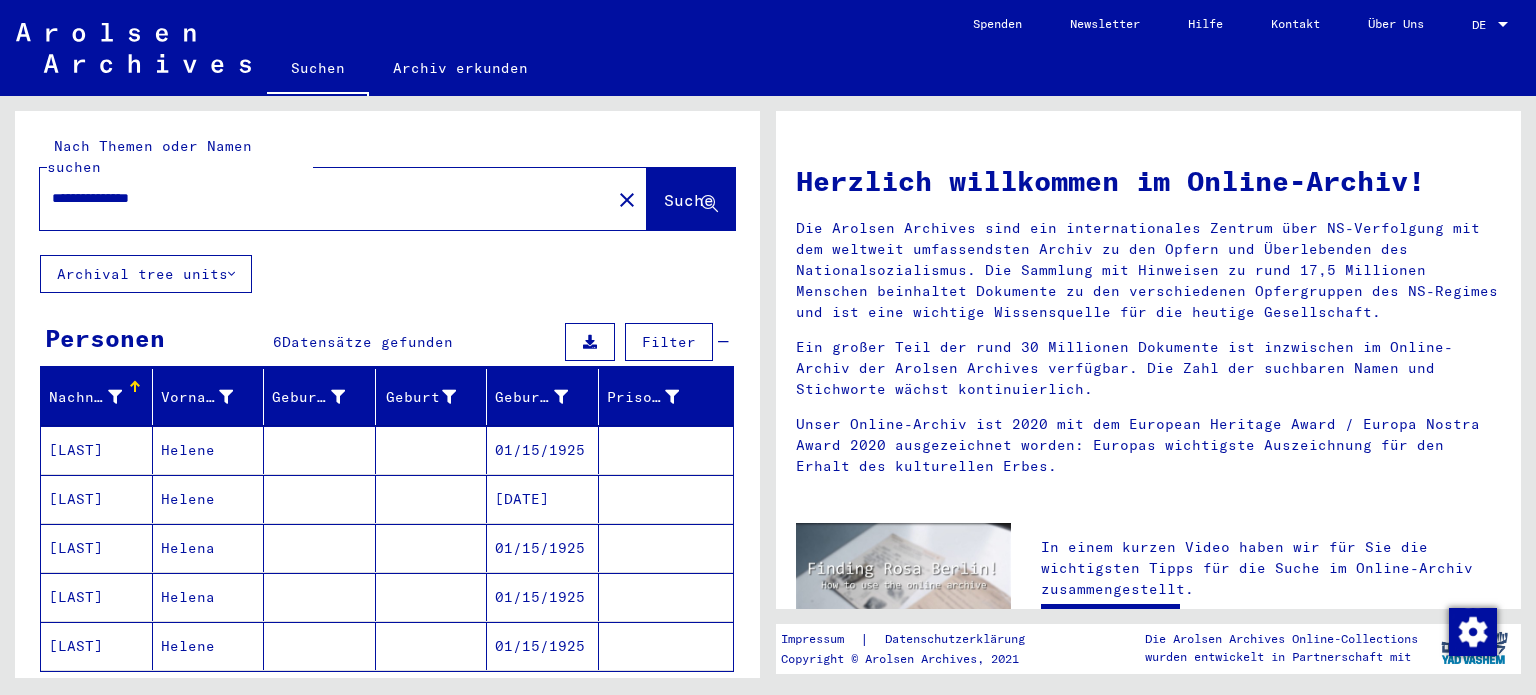 click on "[LAST]" at bounding box center [97, 499] 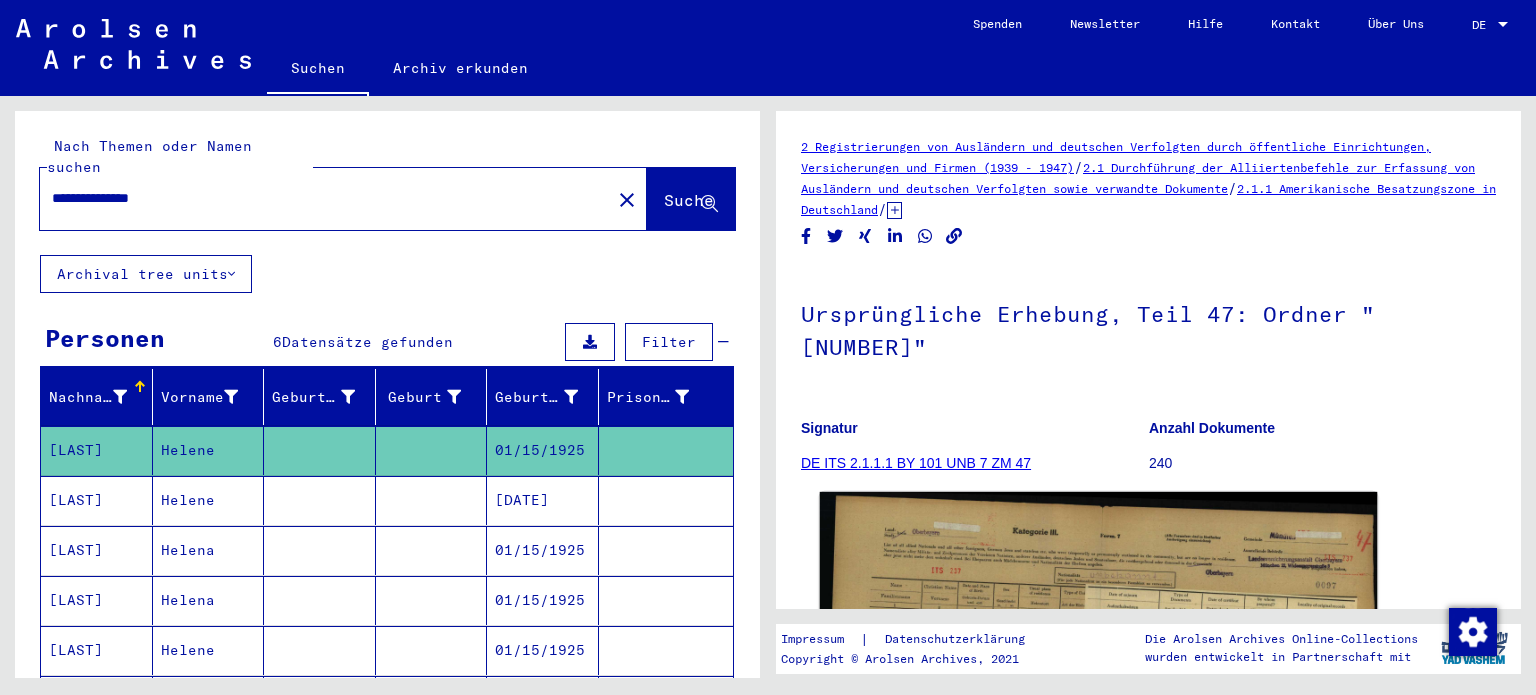 scroll, scrollTop: 200, scrollLeft: 0, axis: vertical 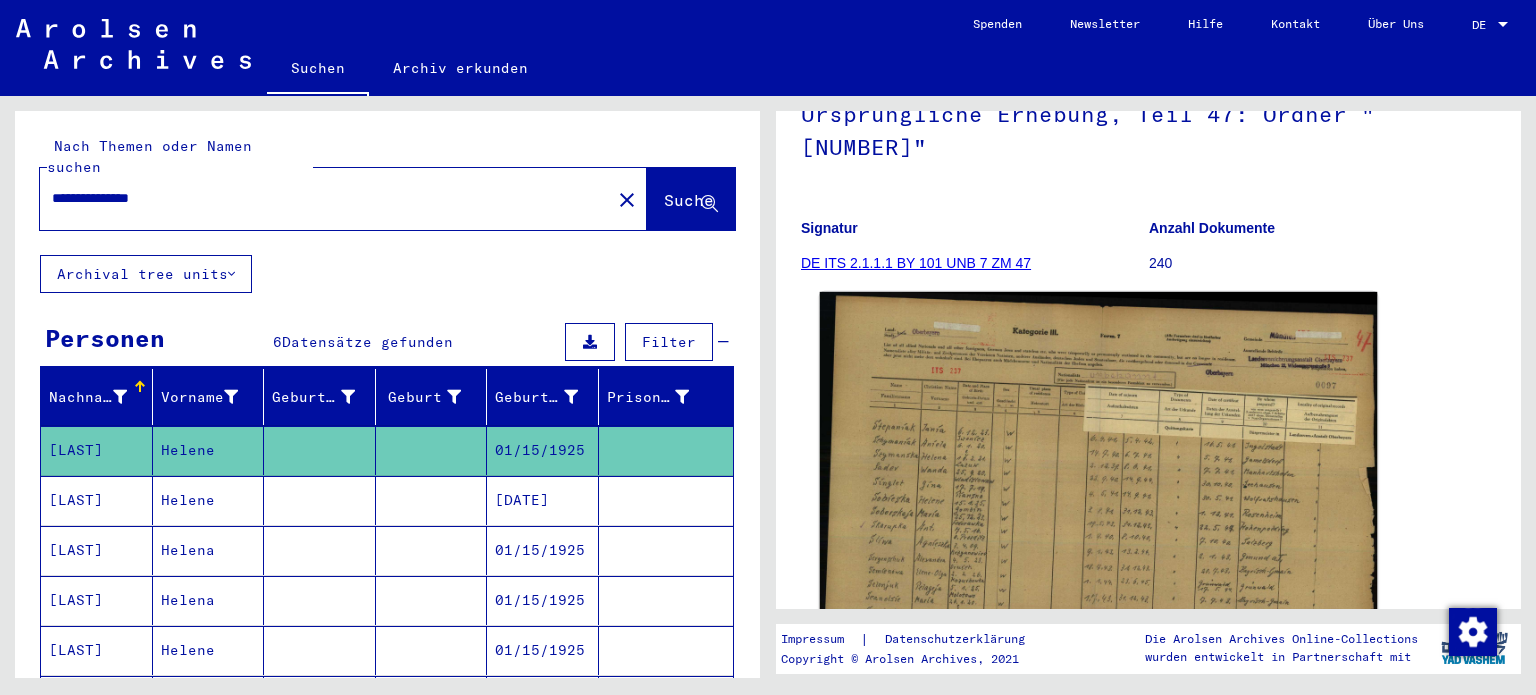 click 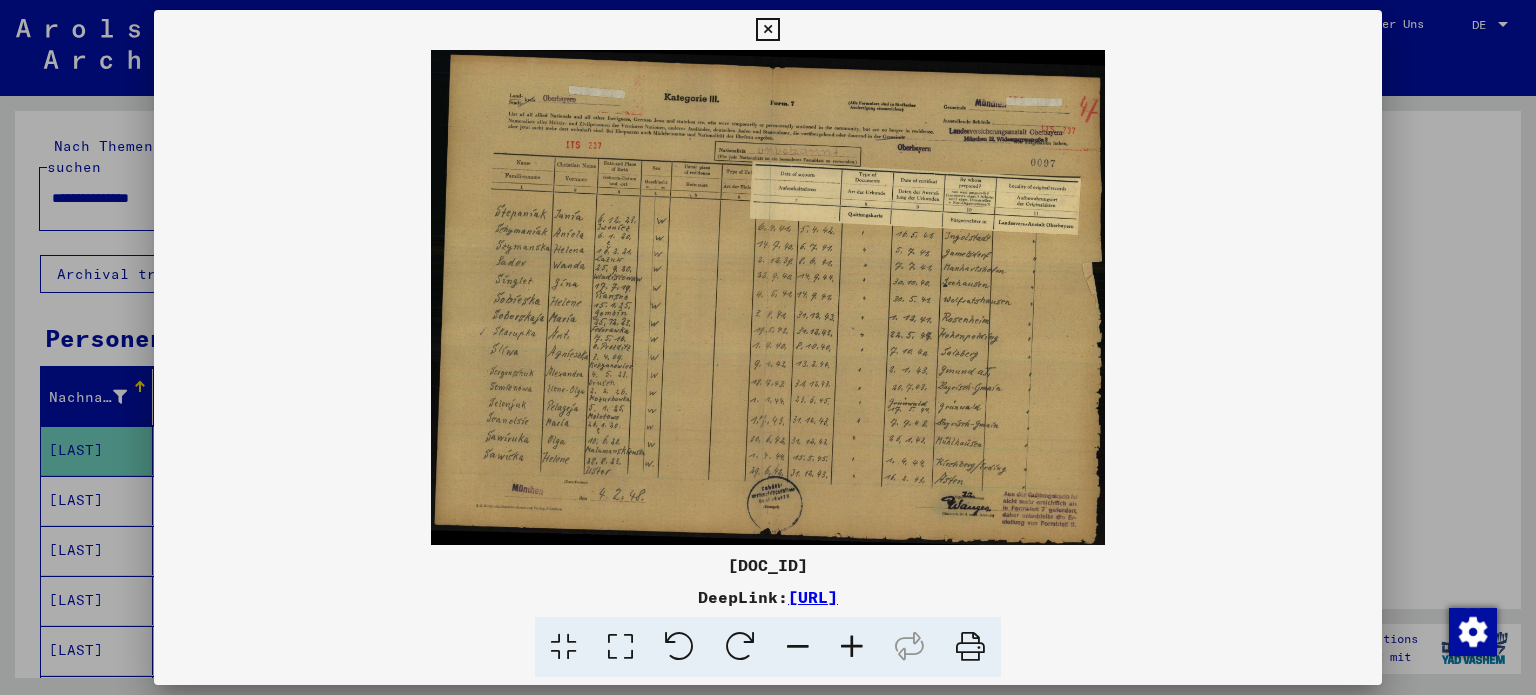 click at bounding box center [620, 647] 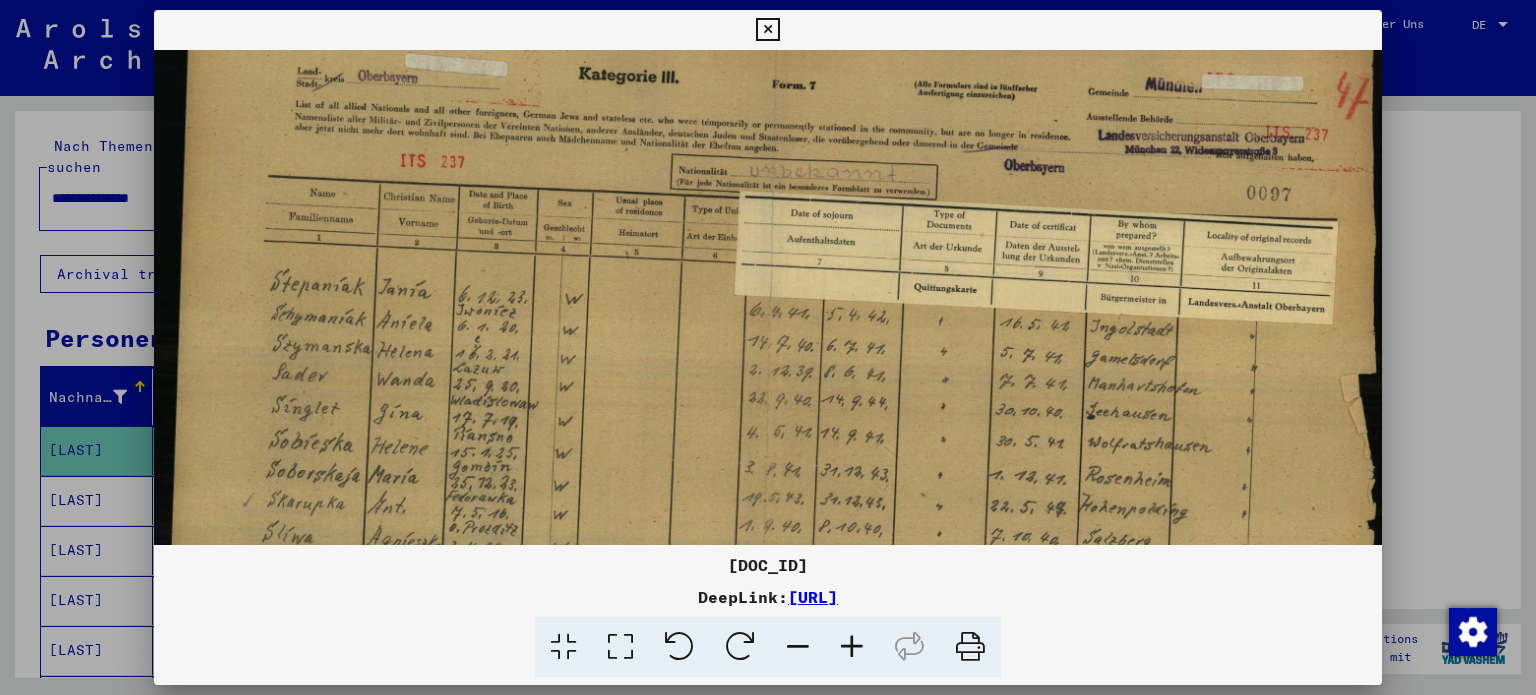 scroll, scrollTop: 72, scrollLeft: 0, axis: vertical 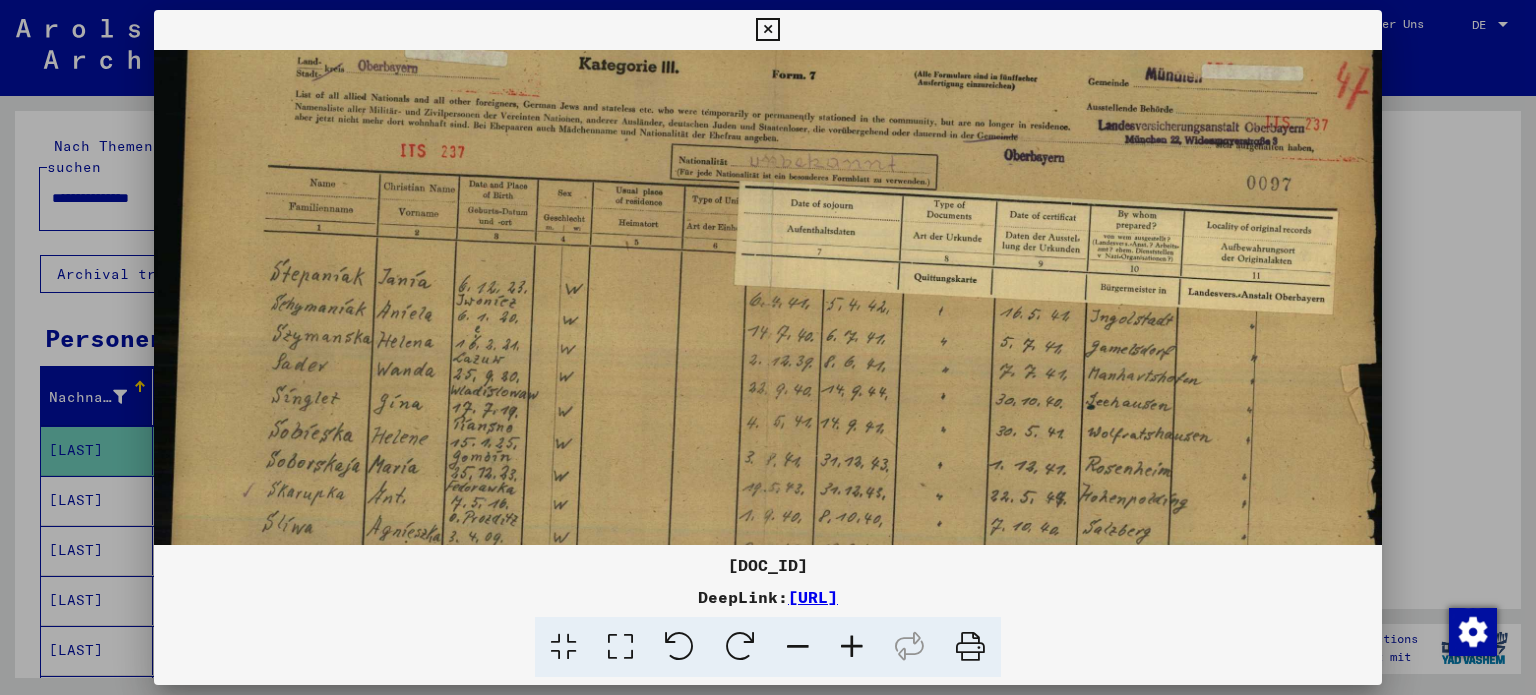 drag, startPoint x: 522, startPoint y: 419, endPoint x: 517, endPoint y: 356, distance: 63.1981 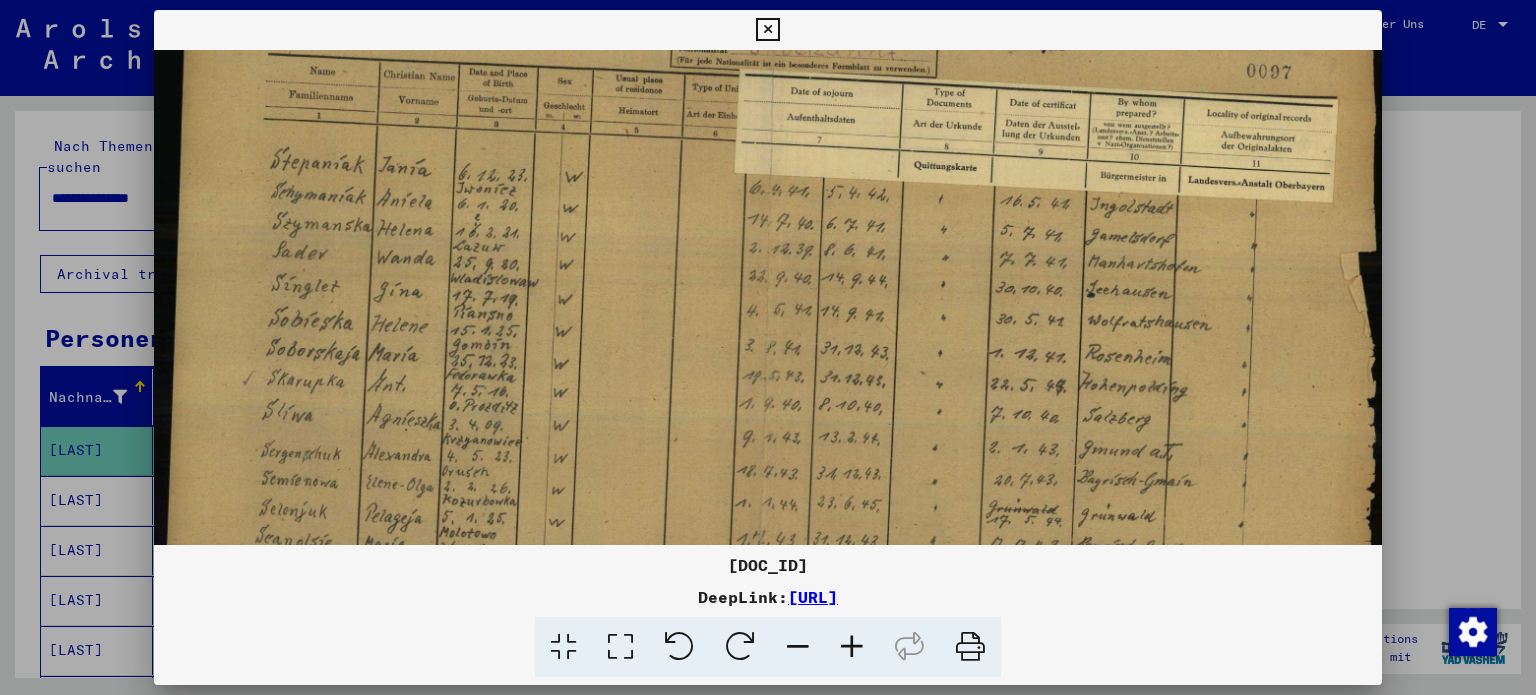 scroll, scrollTop: 211, scrollLeft: 0, axis: vertical 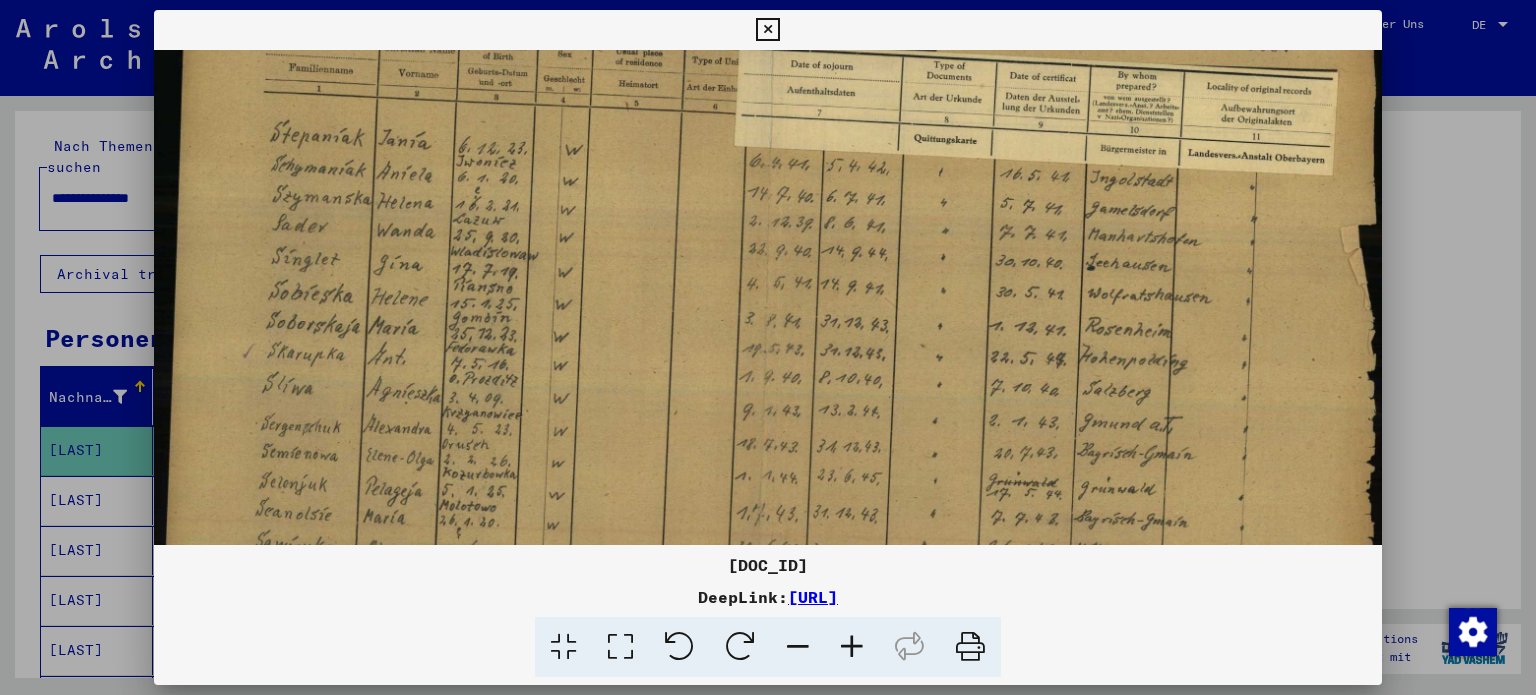 drag, startPoint x: 532, startPoint y: 427, endPoint x: 532, endPoint y: 294, distance: 133 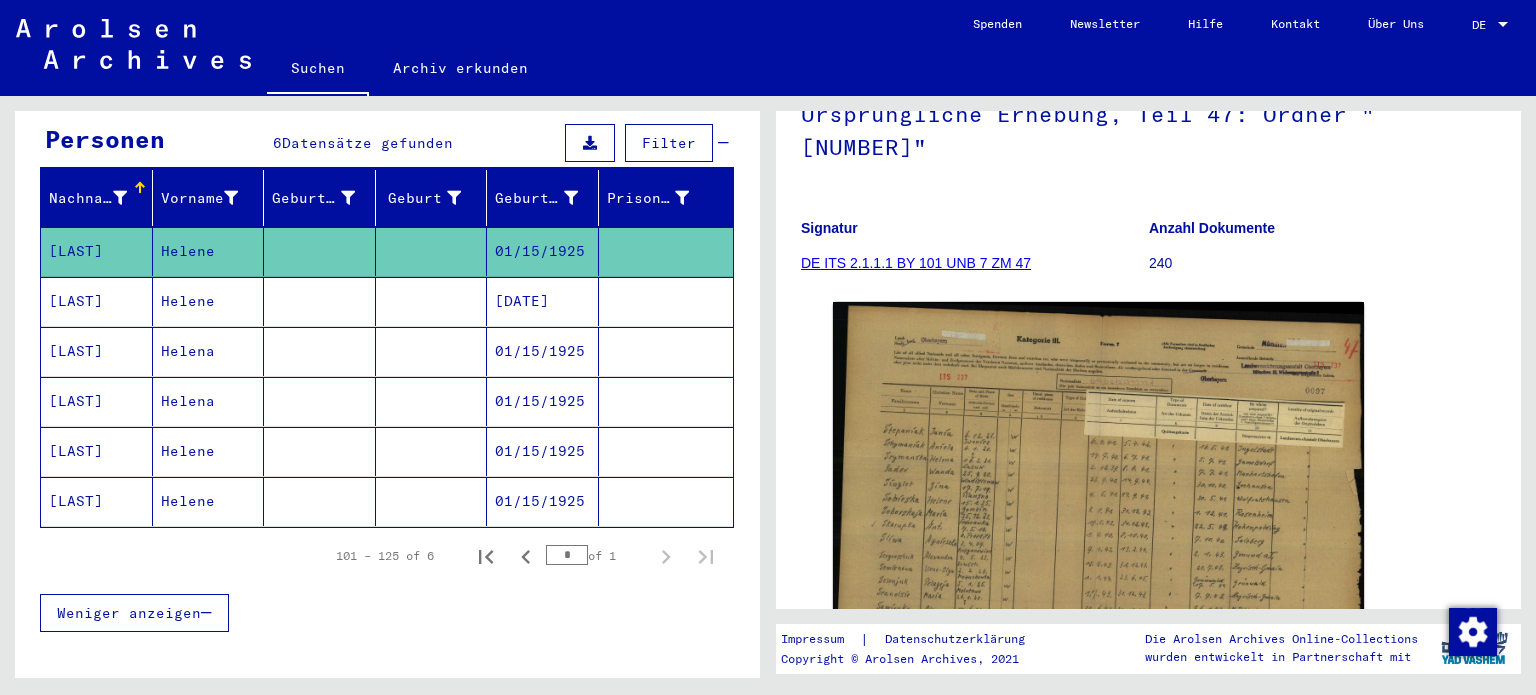 scroll, scrollTop: 300, scrollLeft: 0, axis: vertical 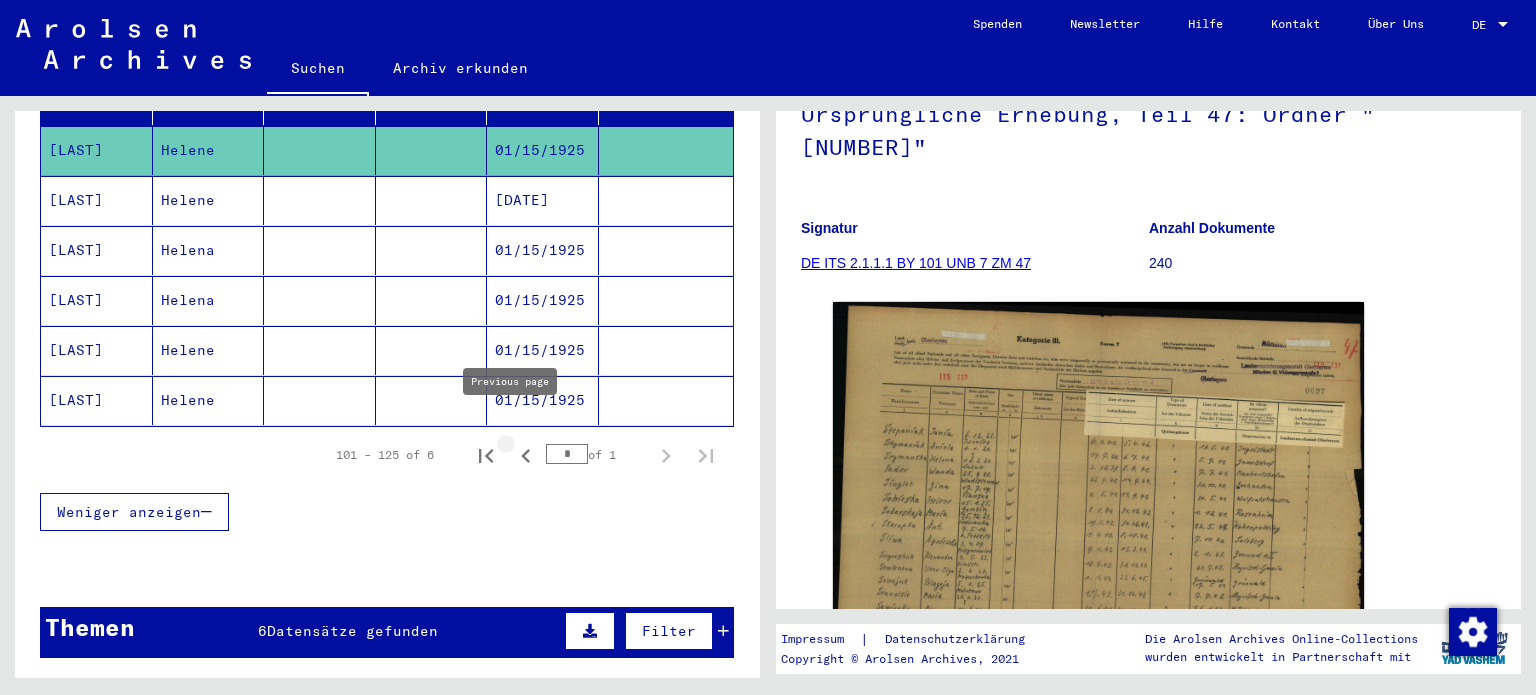 click 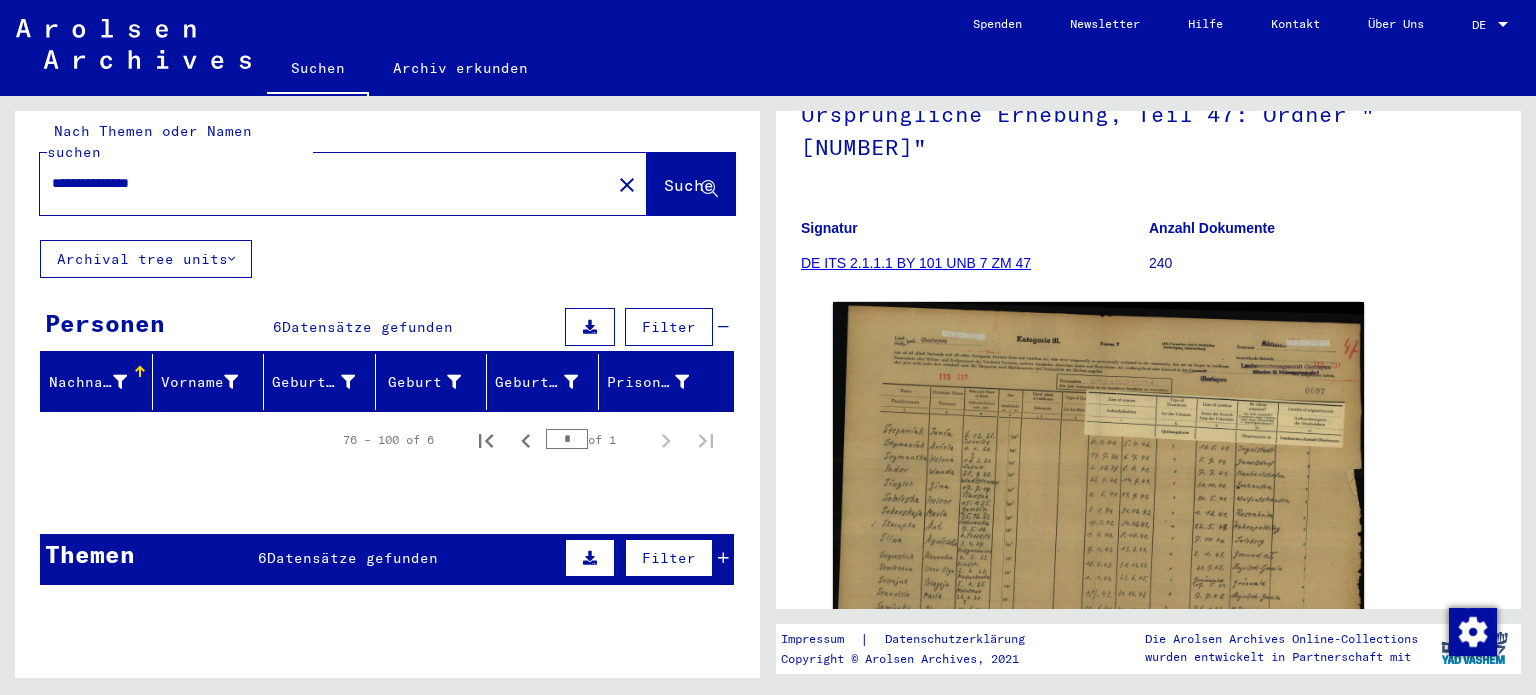 scroll, scrollTop: 0, scrollLeft: 0, axis: both 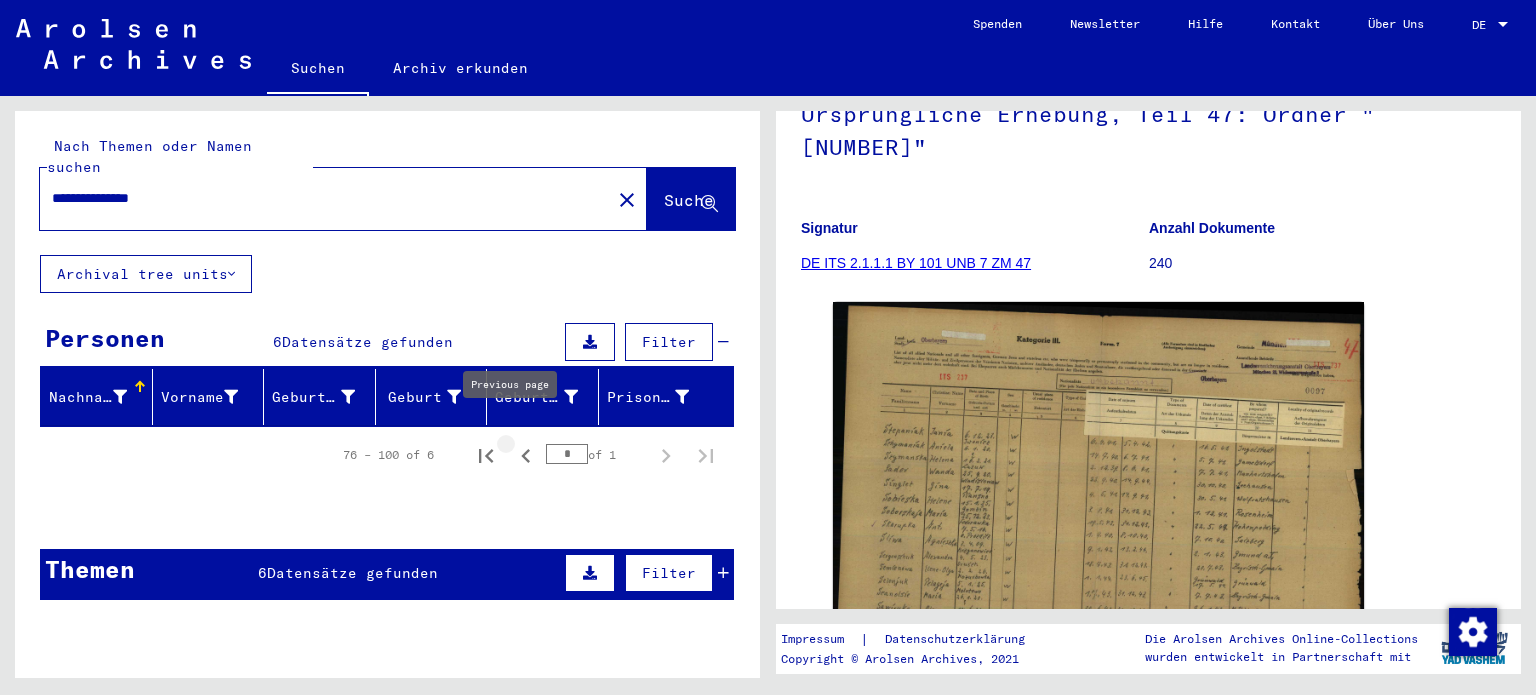 click at bounding box center [526, 455] 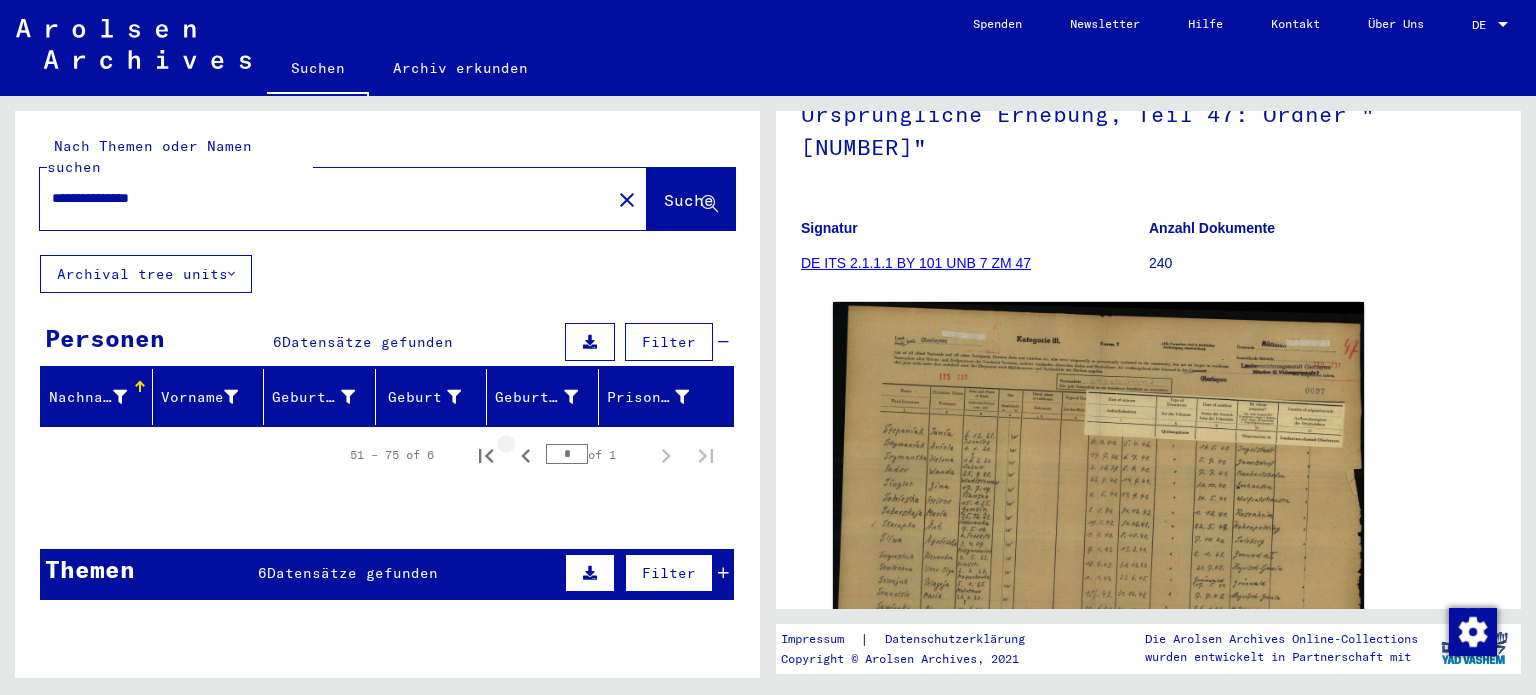 click 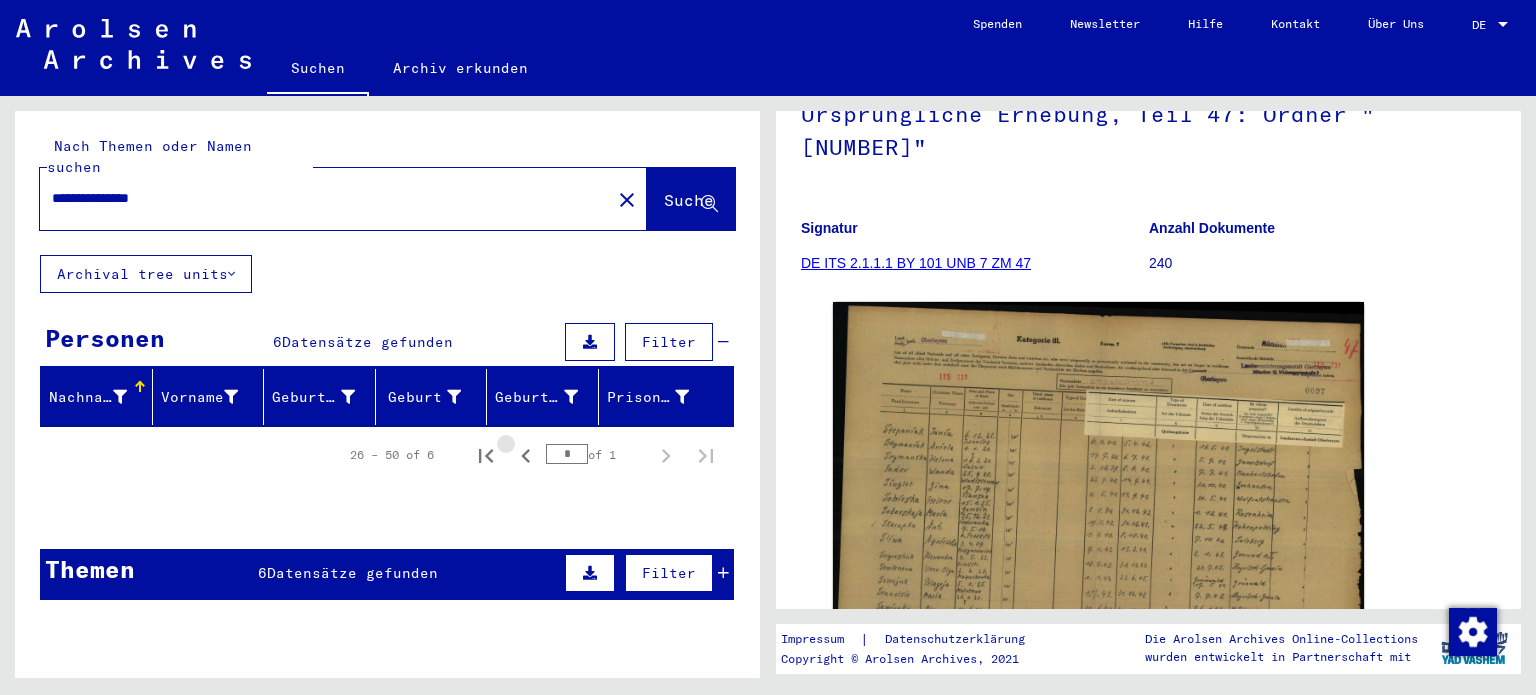 click 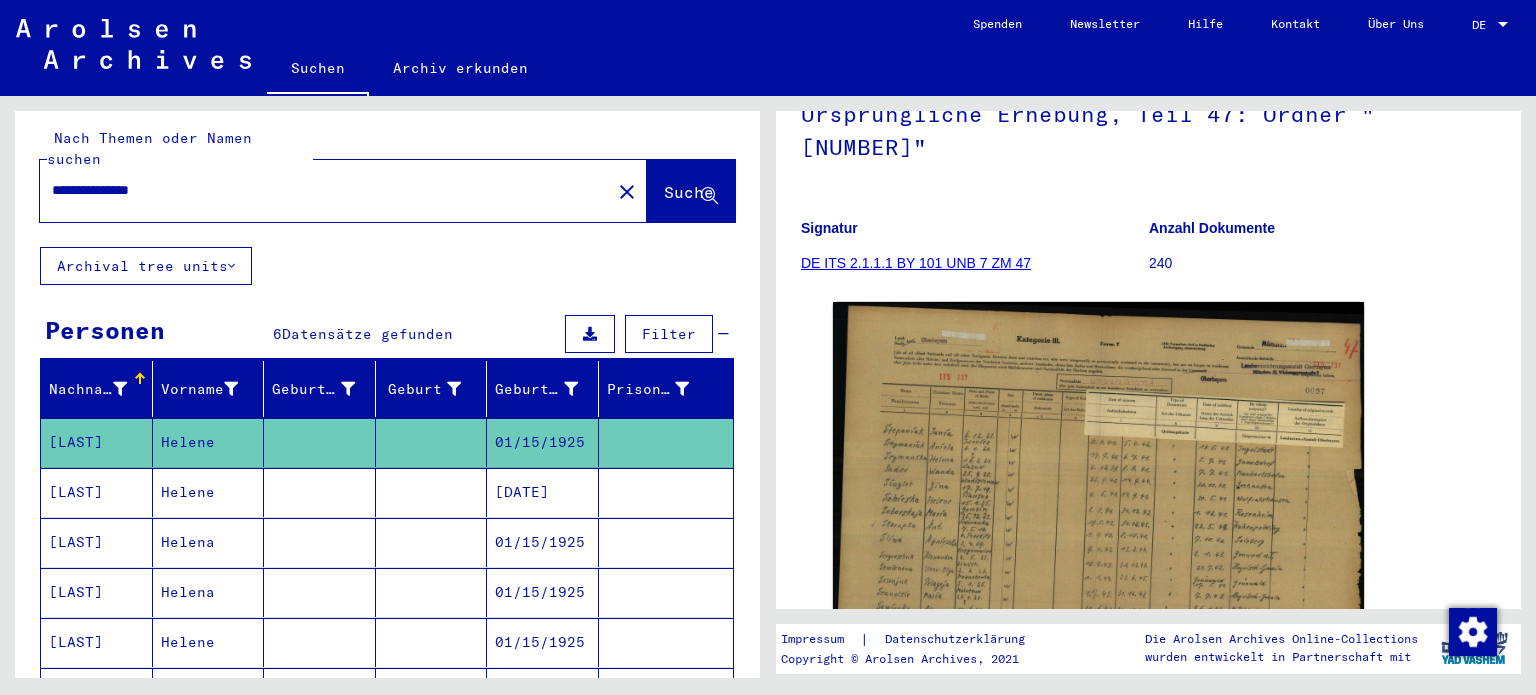 scroll, scrollTop: 0, scrollLeft: 0, axis: both 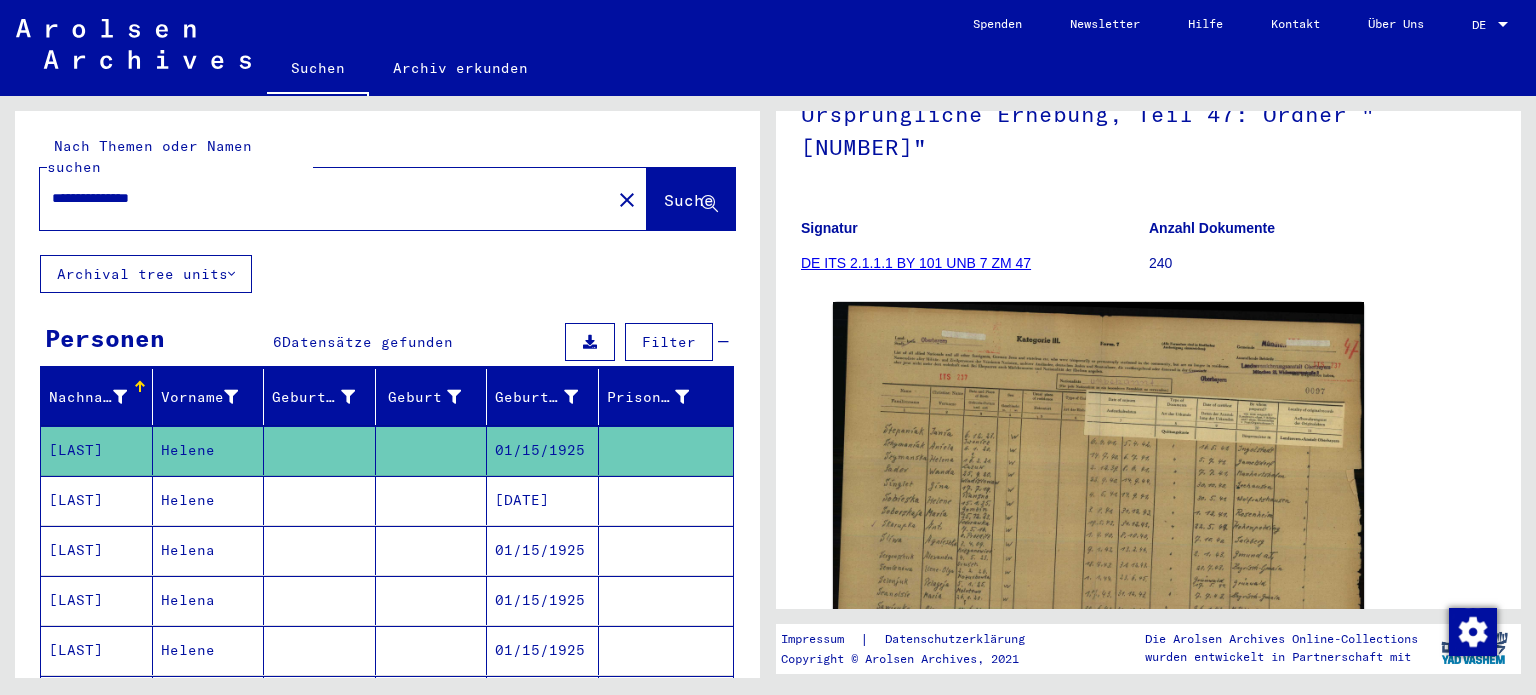 drag, startPoint x: 236, startPoint y: 168, endPoint x: 45, endPoint y: 197, distance: 193.18903 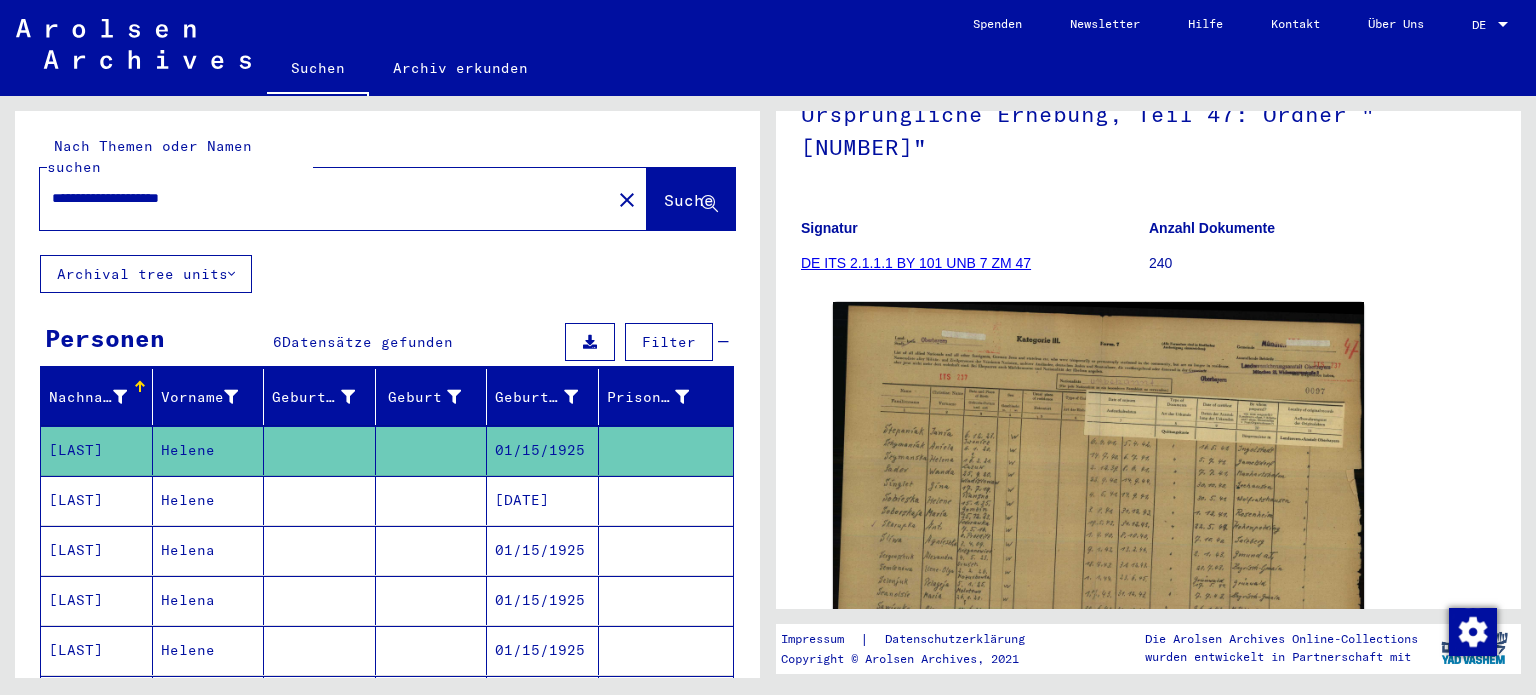 click on "Suche" 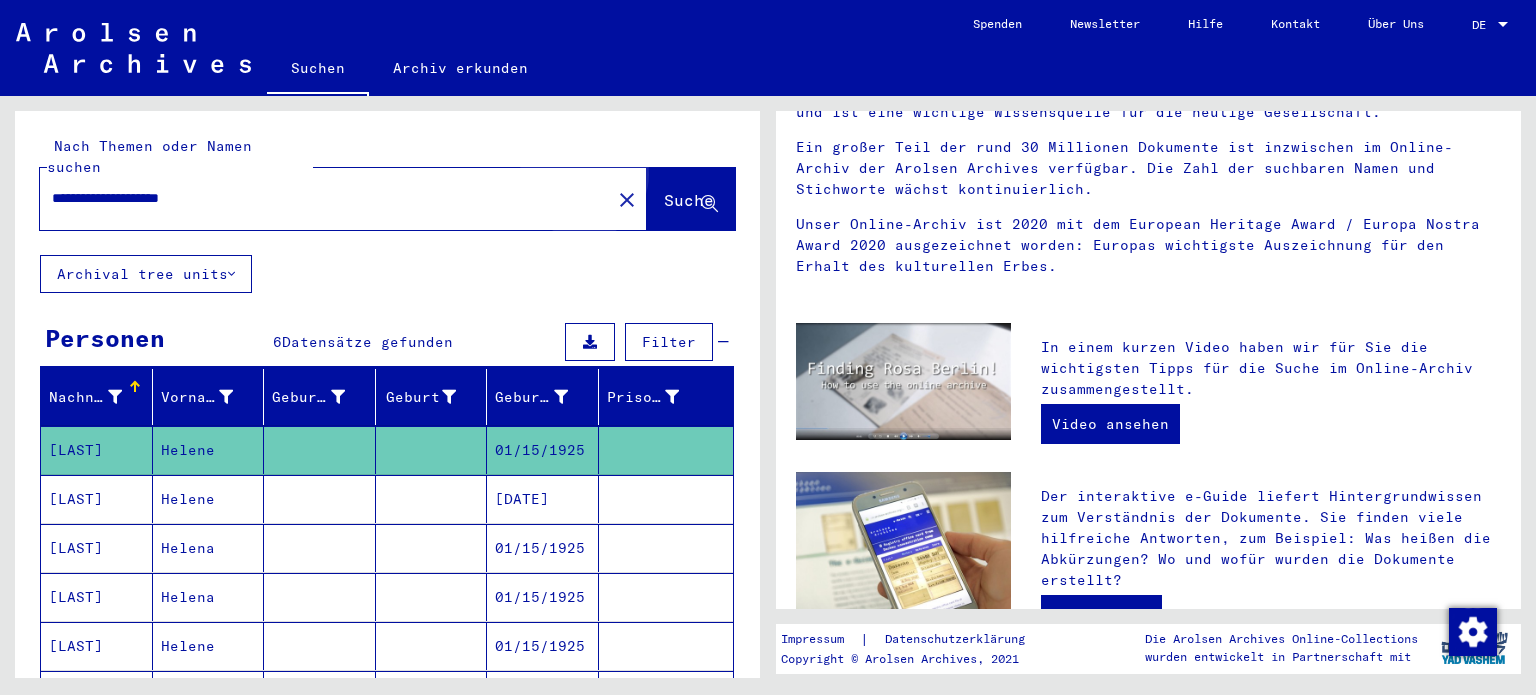 scroll, scrollTop: 0, scrollLeft: 0, axis: both 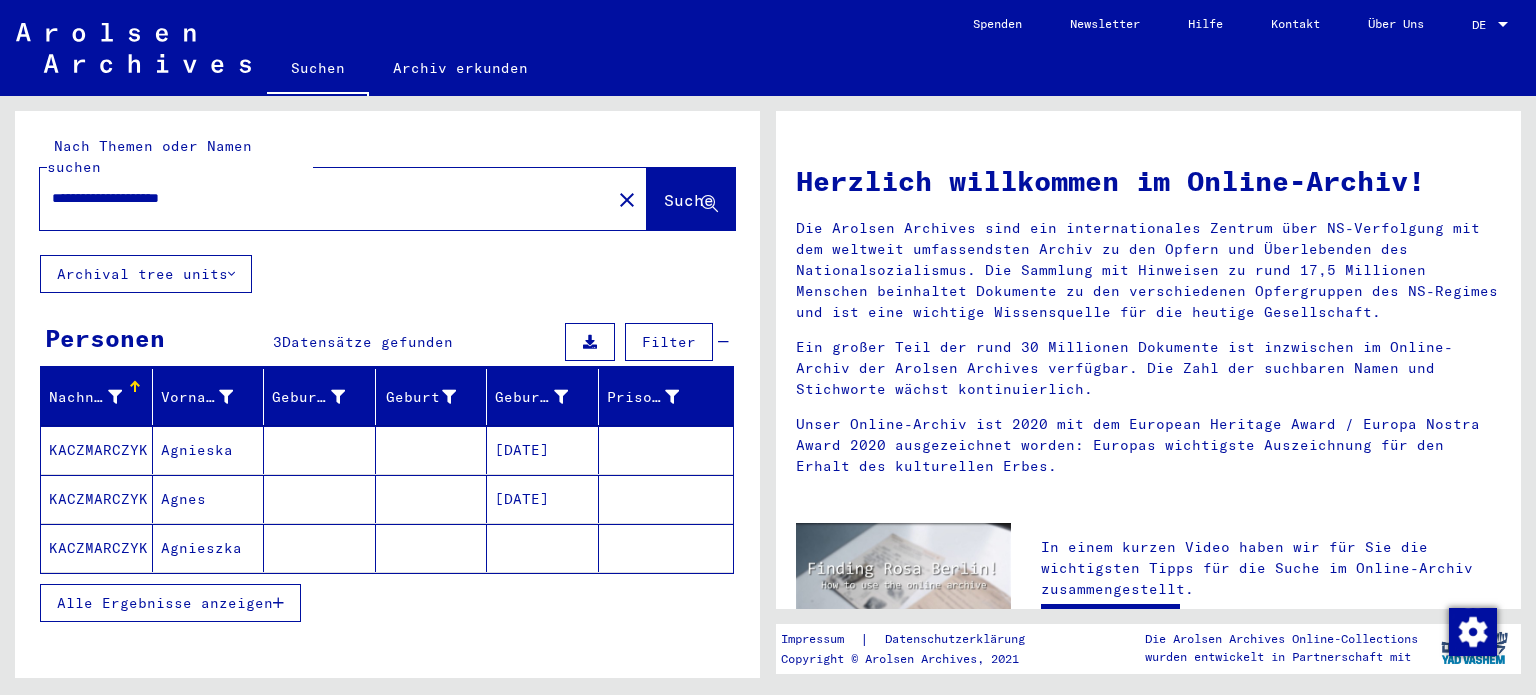 click on "KACZMARCZYK" at bounding box center (97, 548) 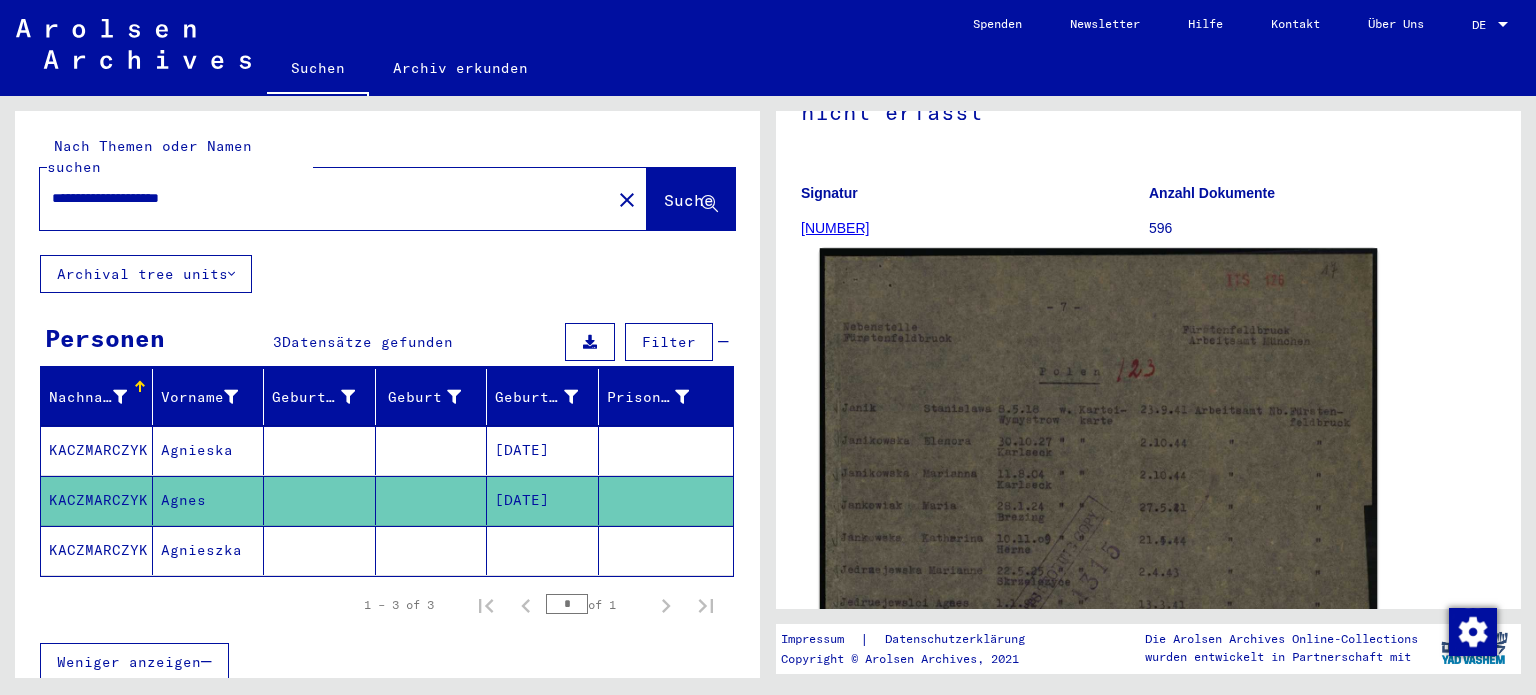 scroll, scrollTop: 300, scrollLeft: 0, axis: vertical 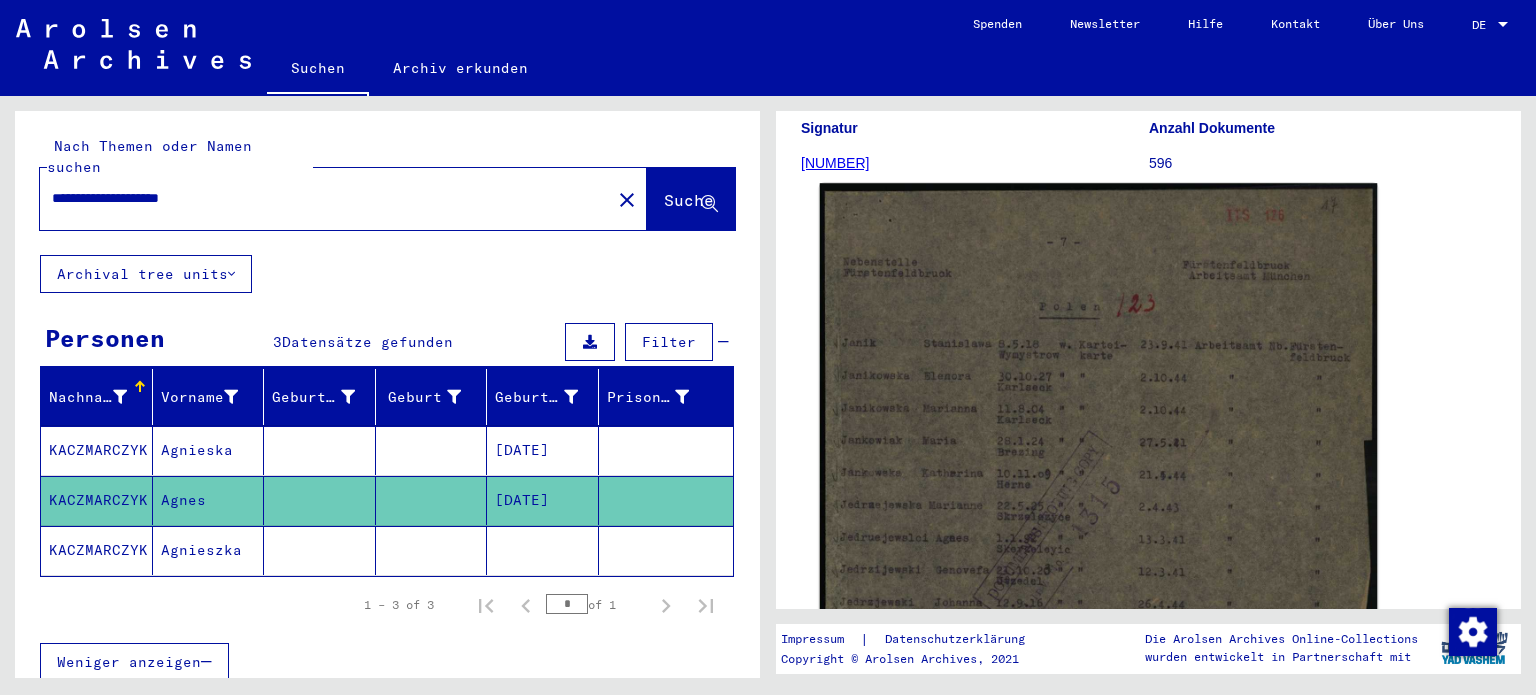 click 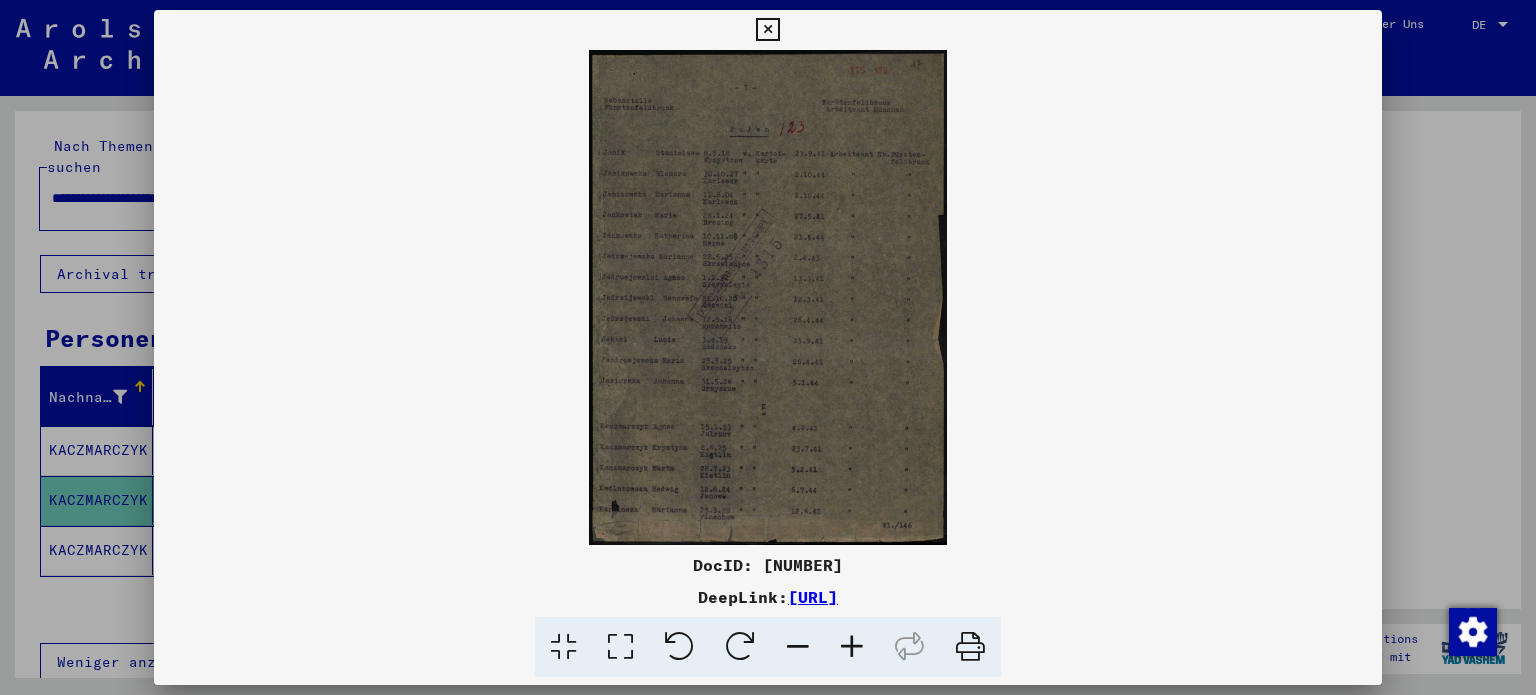 click at bounding box center (620, 647) 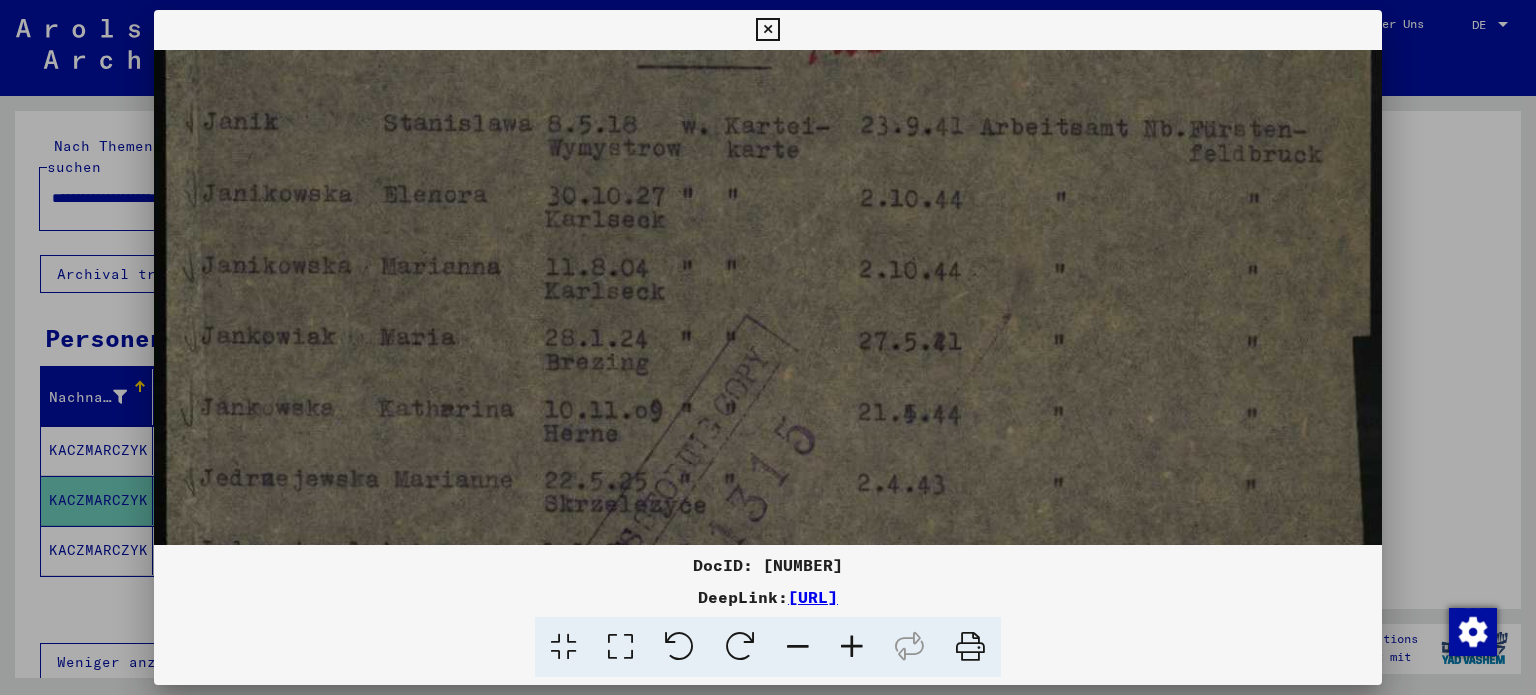 scroll, scrollTop: 282, scrollLeft: 0, axis: vertical 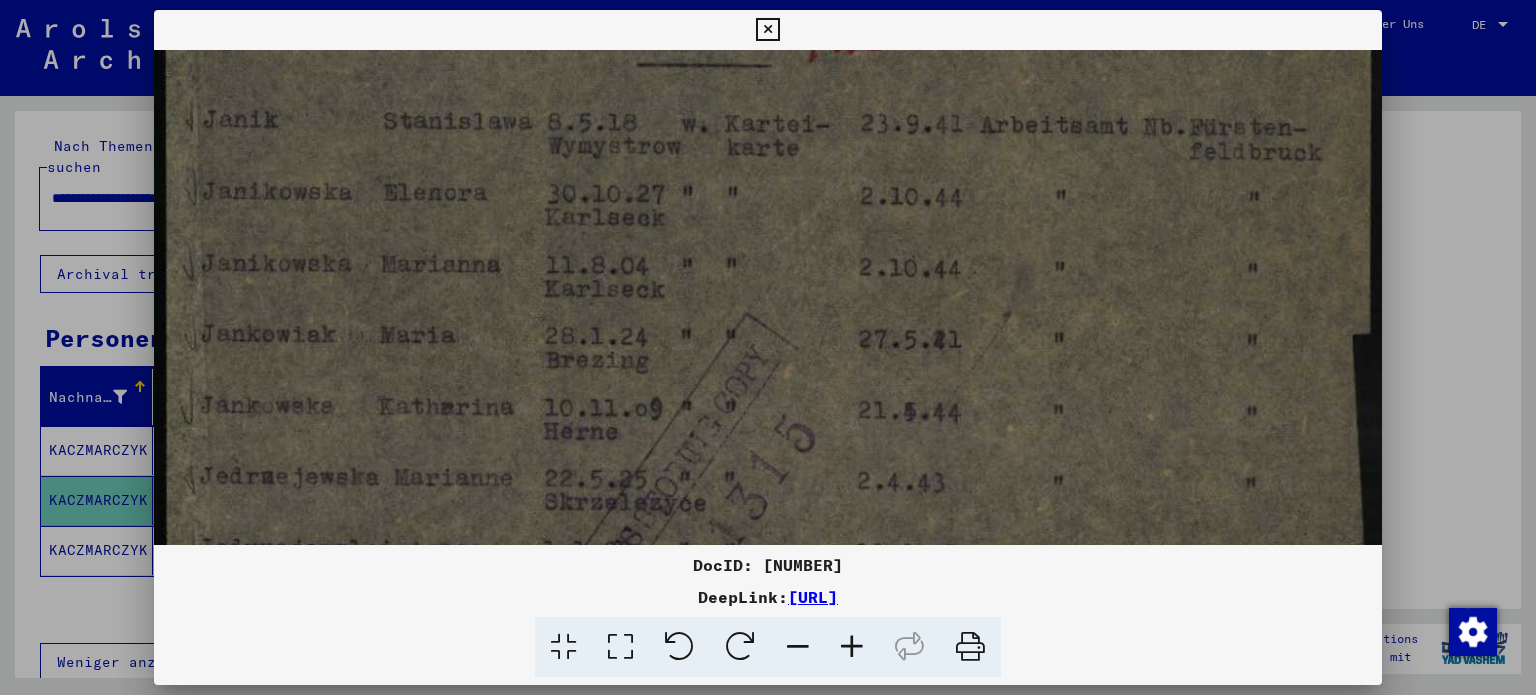 drag, startPoint x: 802, startPoint y: 430, endPoint x: 906, endPoint y: 157, distance: 292.13867 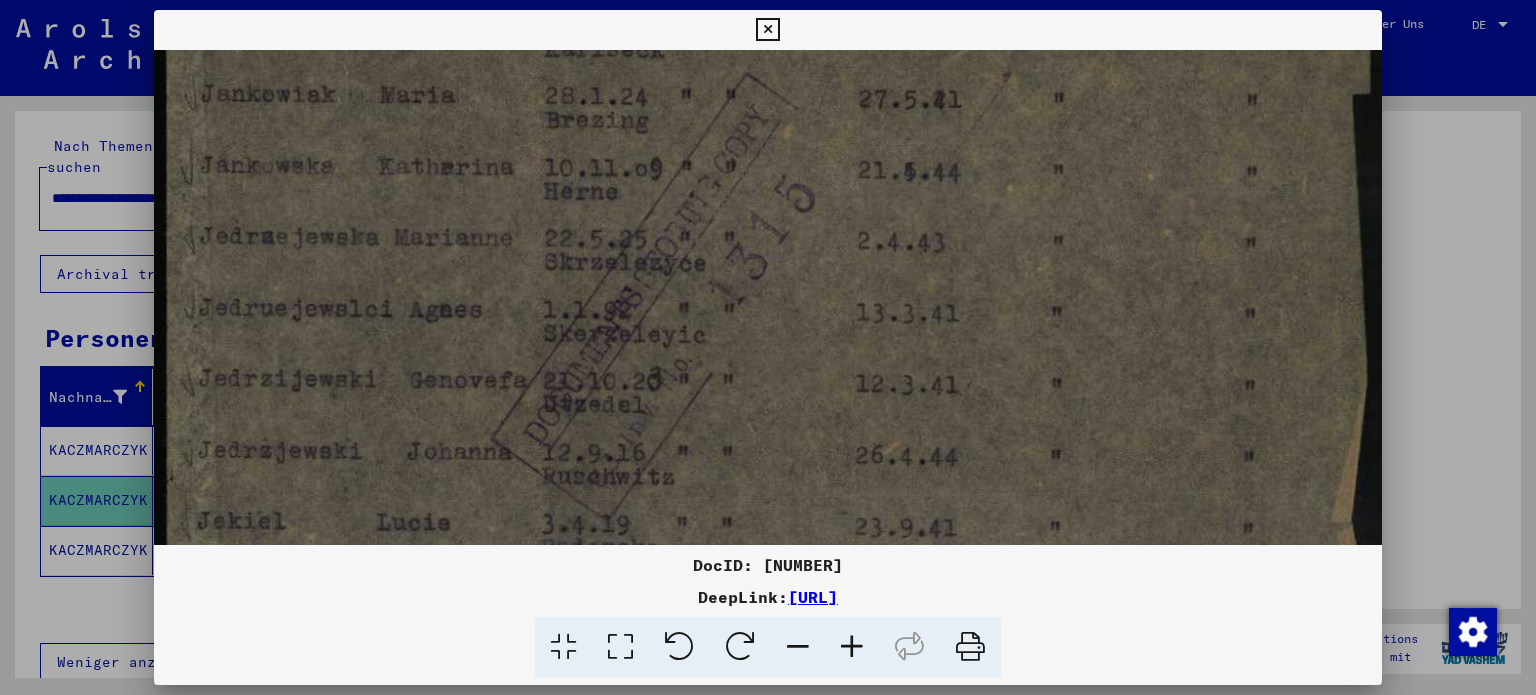 drag, startPoint x: 732, startPoint y: 318, endPoint x: 660, endPoint y: 99, distance: 230.532 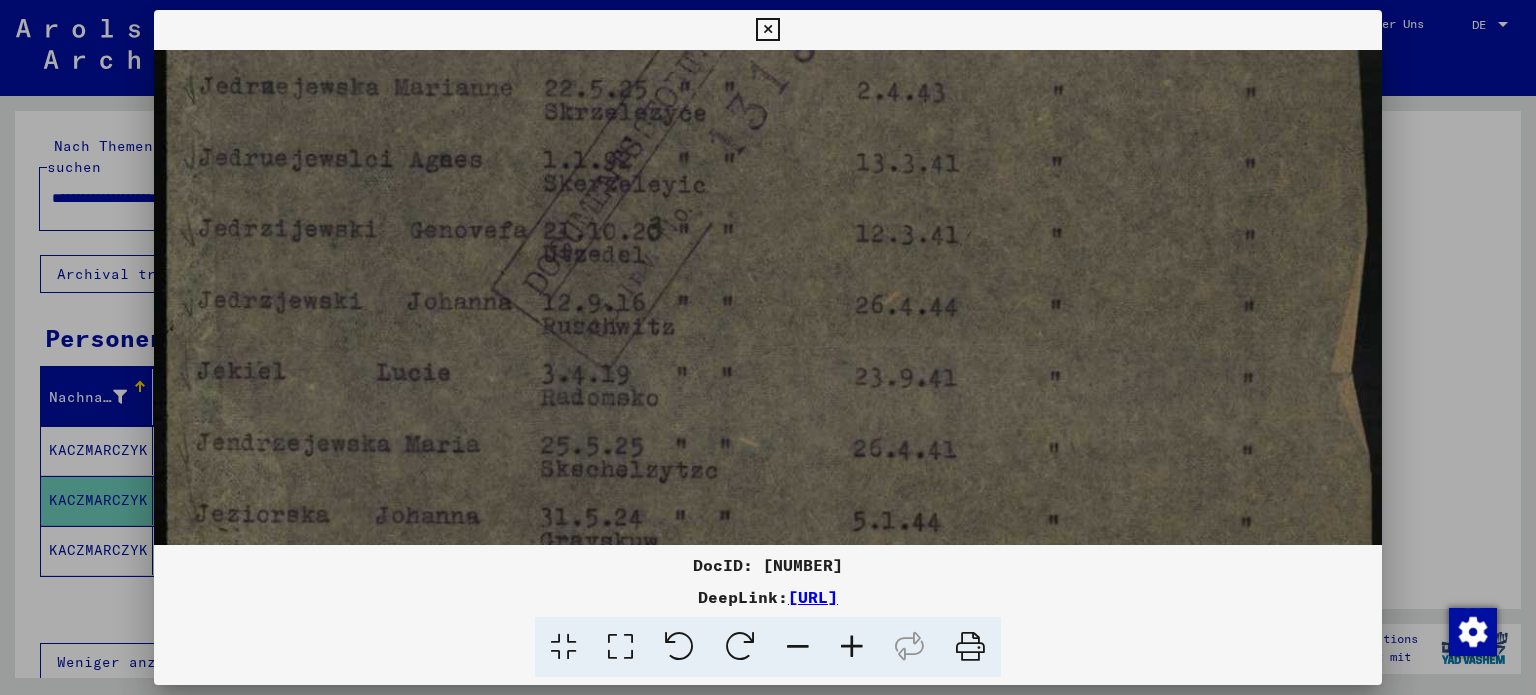 drag, startPoint x: 620, startPoint y: 316, endPoint x: 604, endPoint y: 170, distance: 146.8741 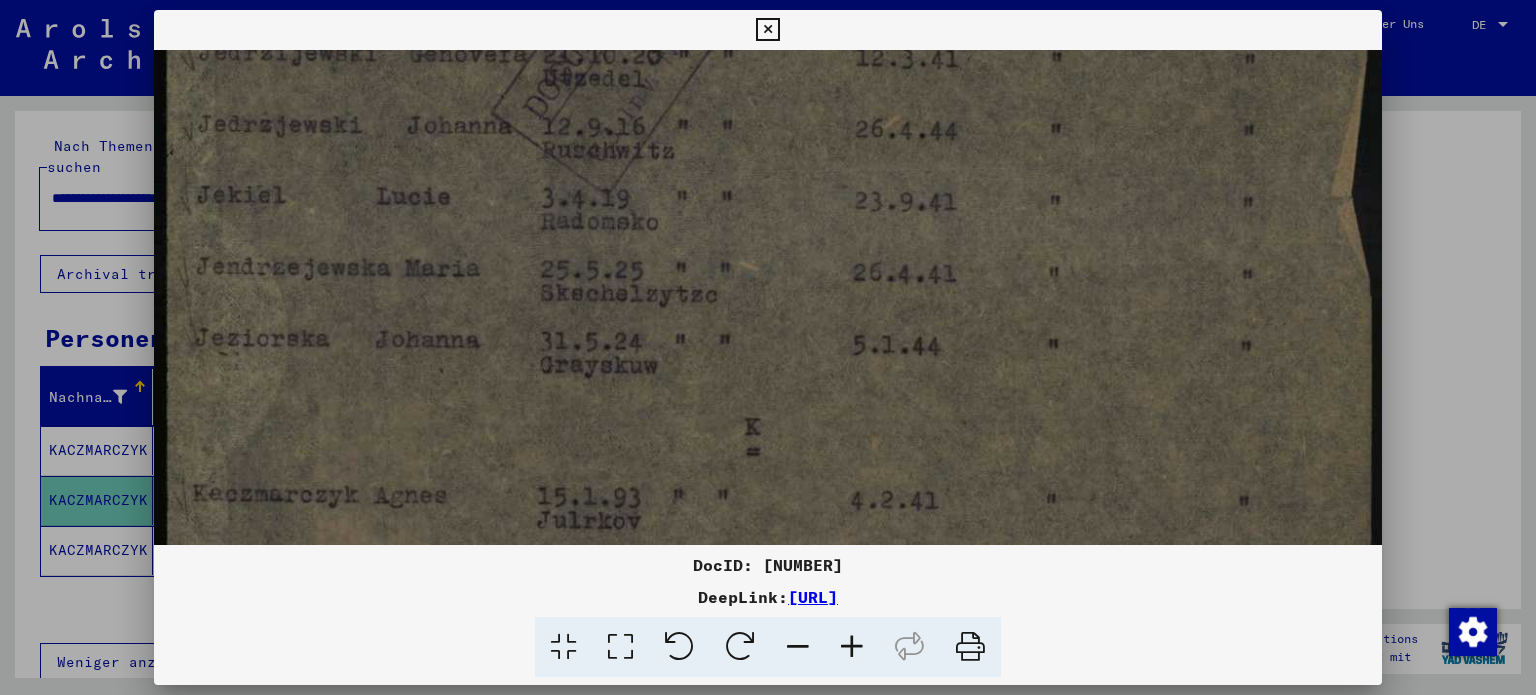 drag, startPoint x: 612, startPoint y: 318, endPoint x: 600, endPoint y: 144, distance: 174.4133 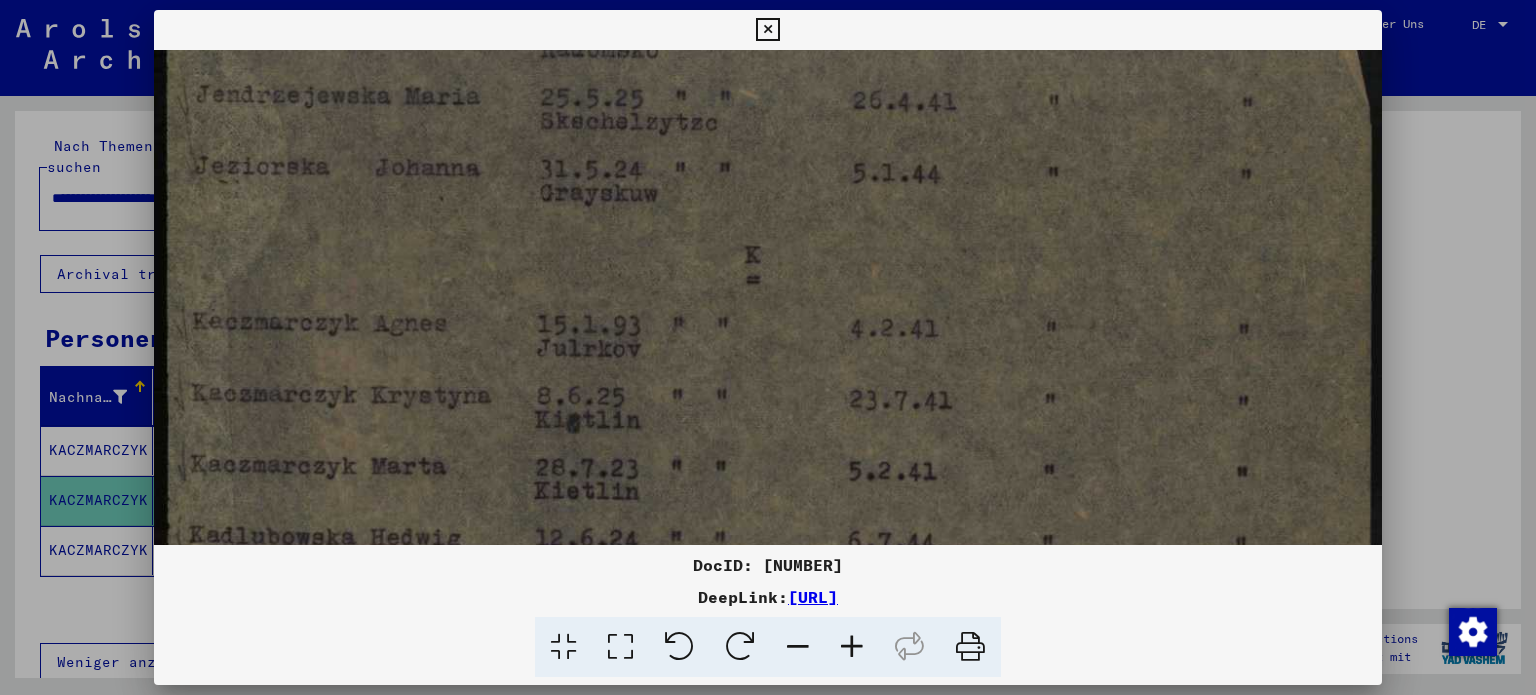 scroll, scrollTop: 1048, scrollLeft: 0, axis: vertical 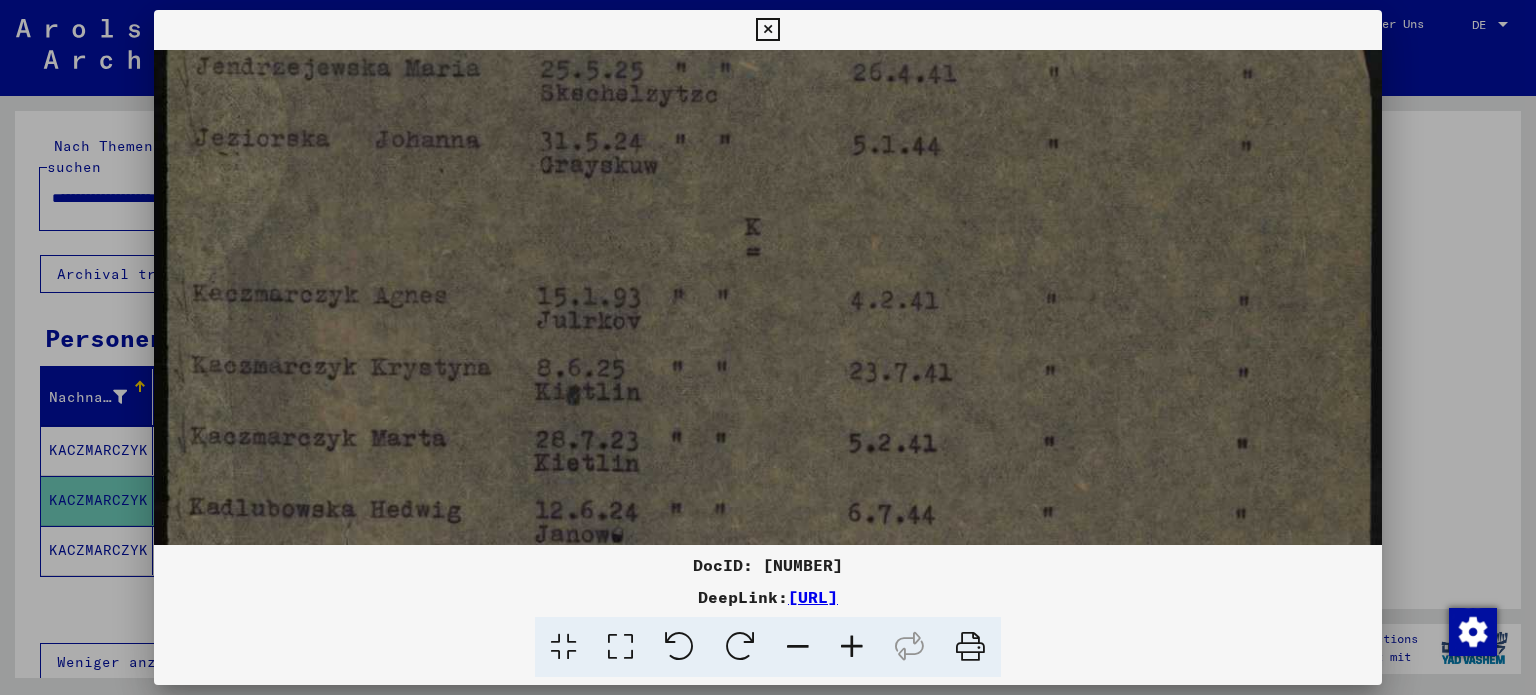 drag, startPoint x: 642, startPoint y: 373, endPoint x: 652, endPoint y: 244, distance: 129.38702 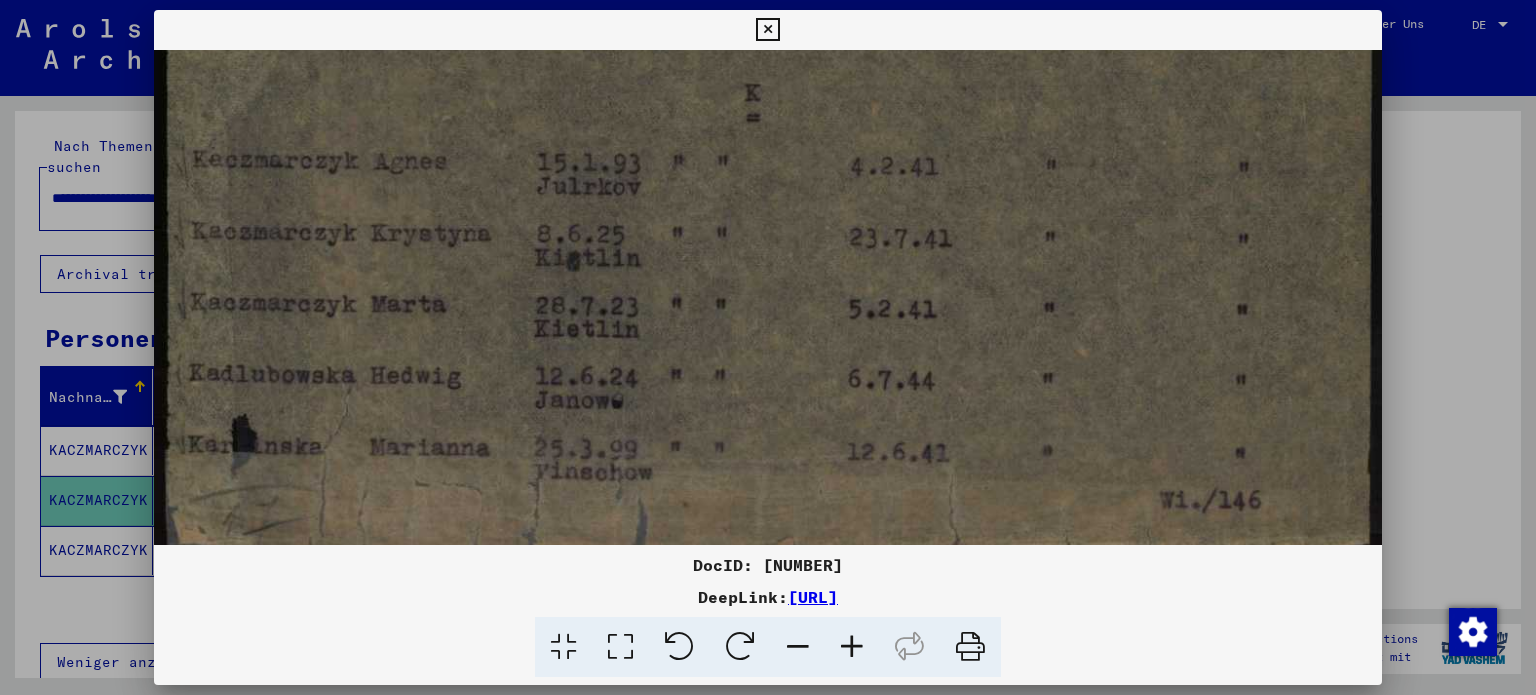 scroll, scrollTop: 1205, scrollLeft: 0, axis: vertical 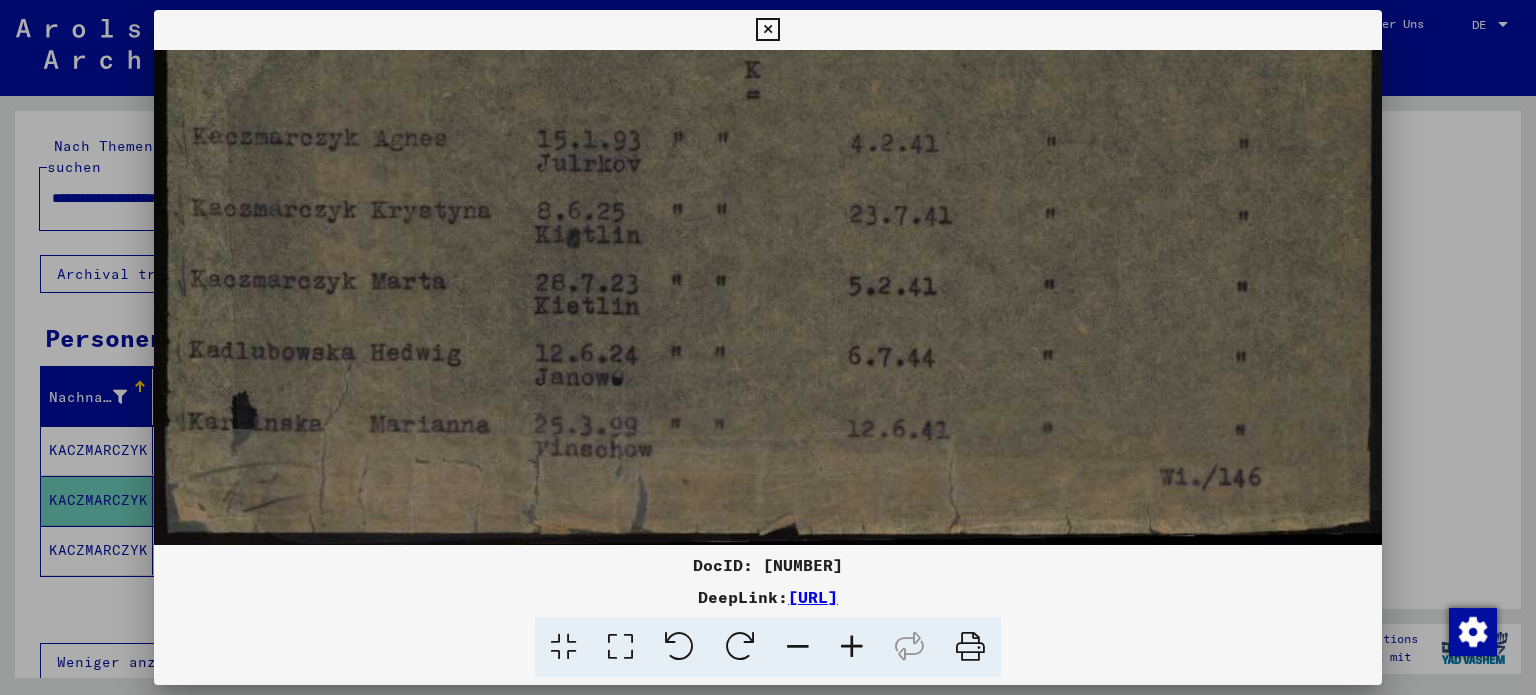 drag, startPoint x: 584, startPoint y: 443, endPoint x: 592, endPoint y: 342, distance: 101.31634 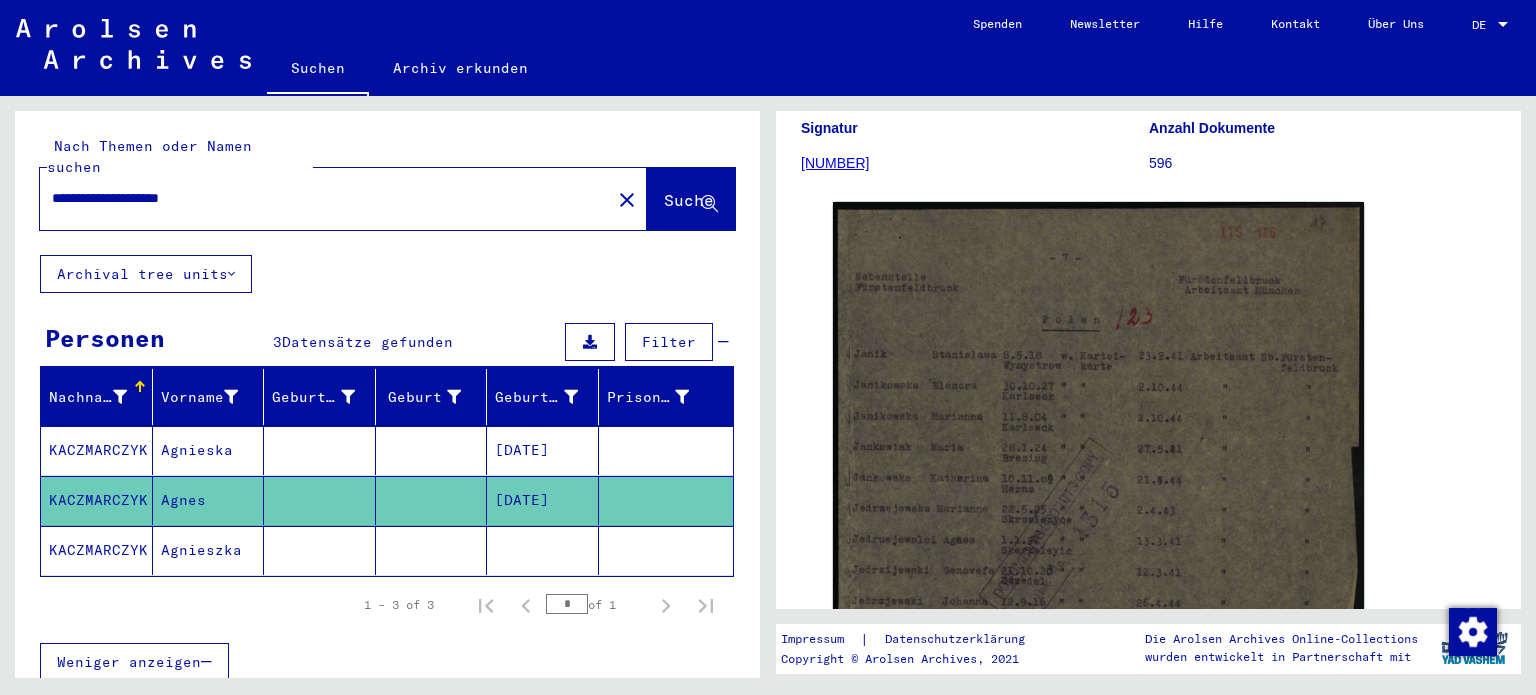 click on "Agnieszka" 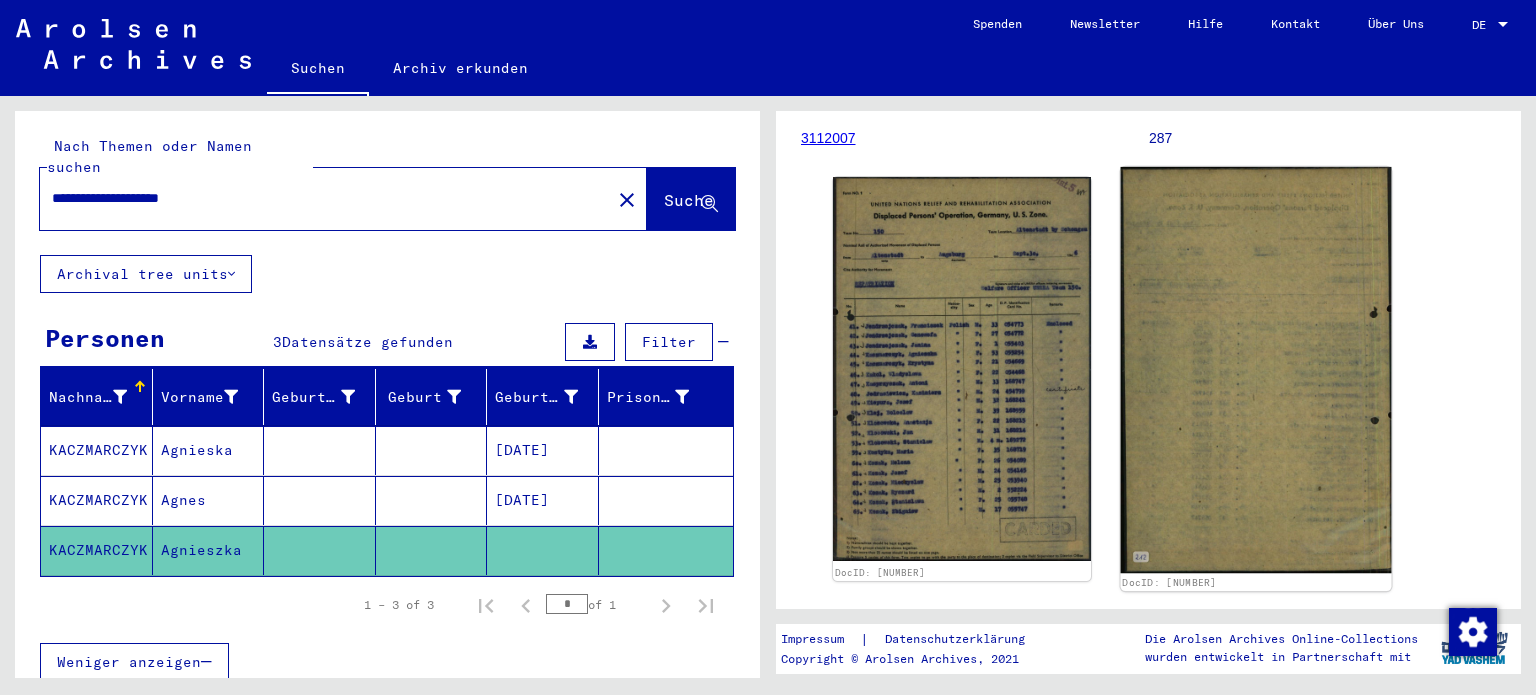 scroll, scrollTop: 300, scrollLeft: 0, axis: vertical 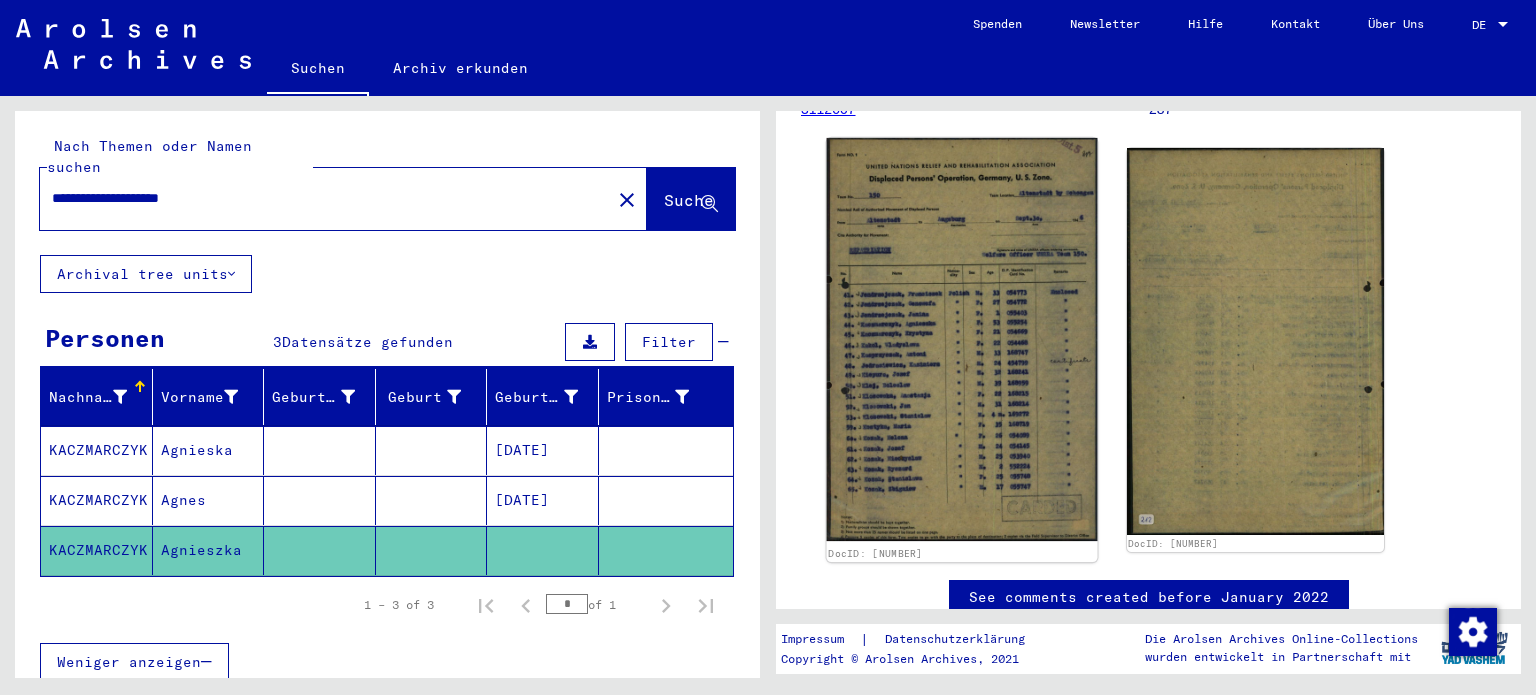 click 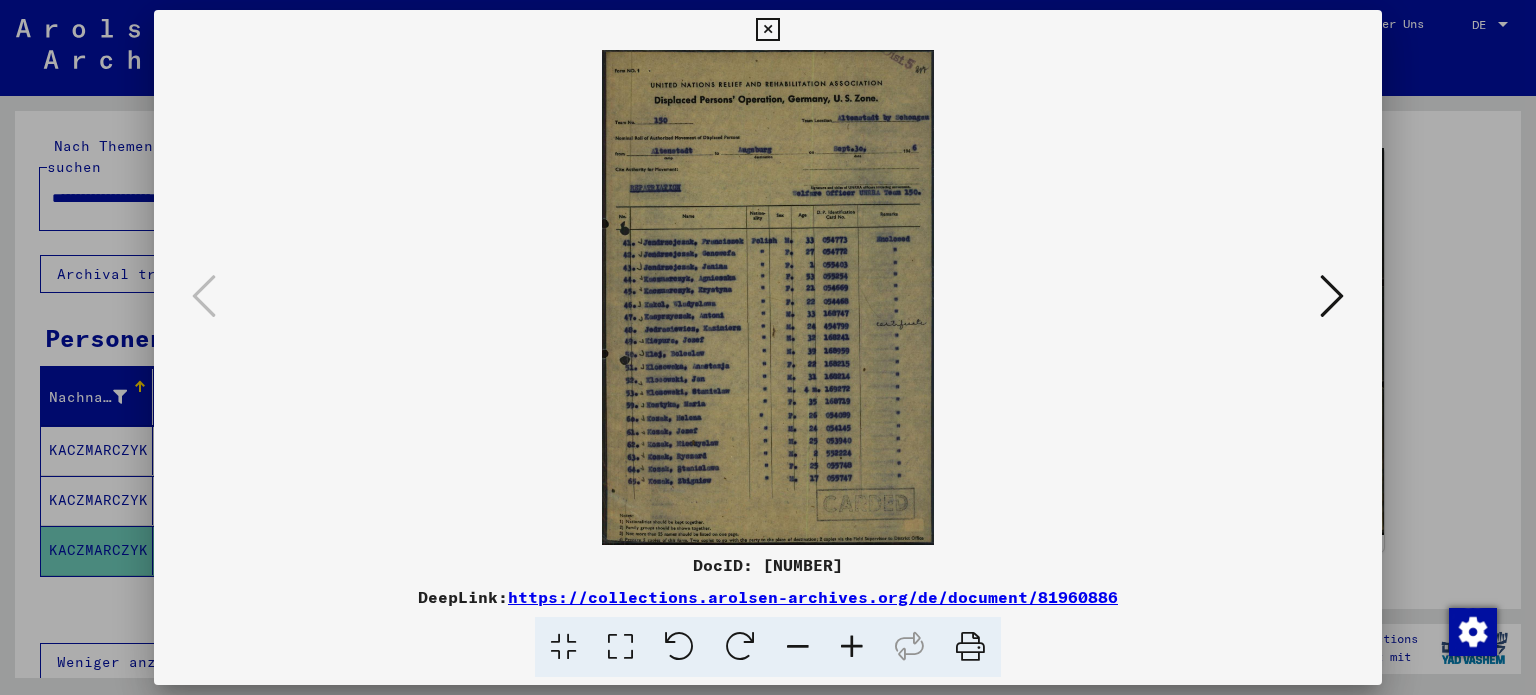 click at bounding box center [620, 647] 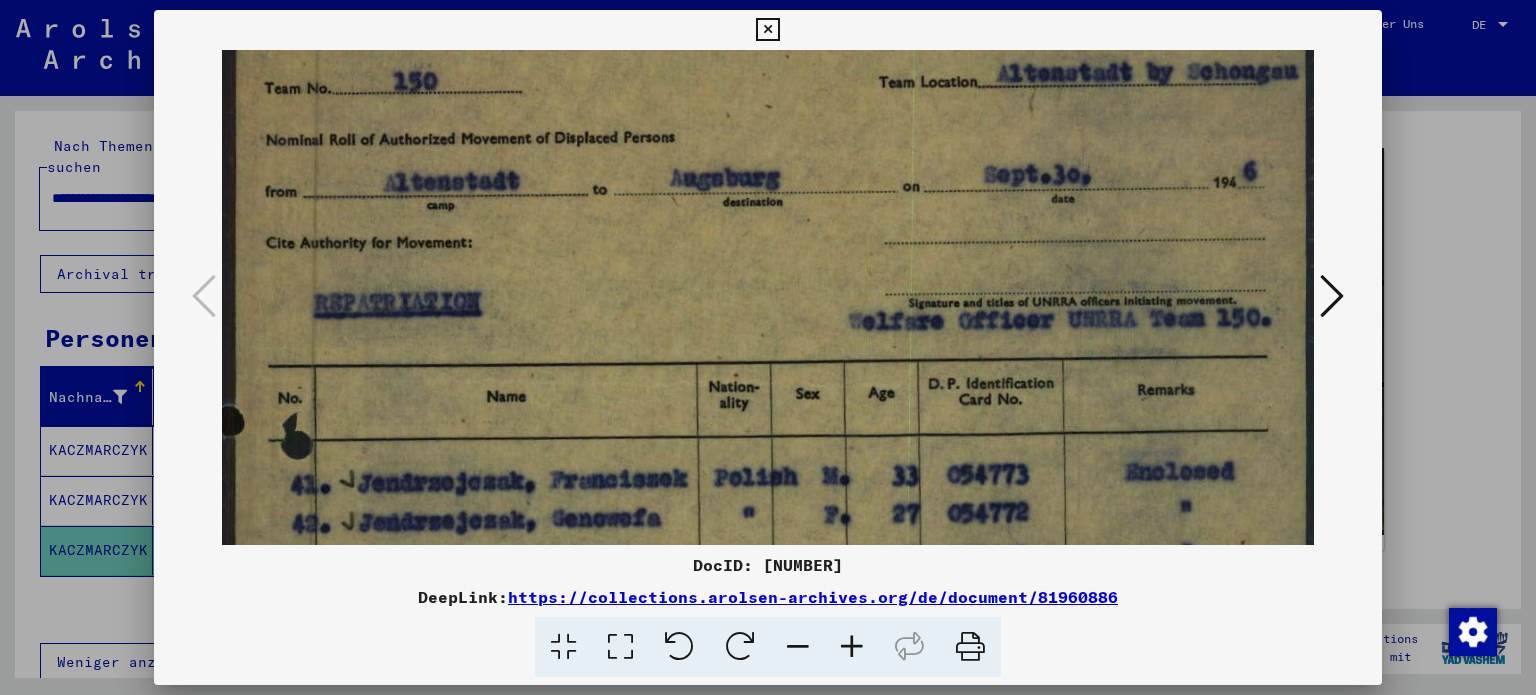 scroll, scrollTop: 344, scrollLeft: 0, axis: vertical 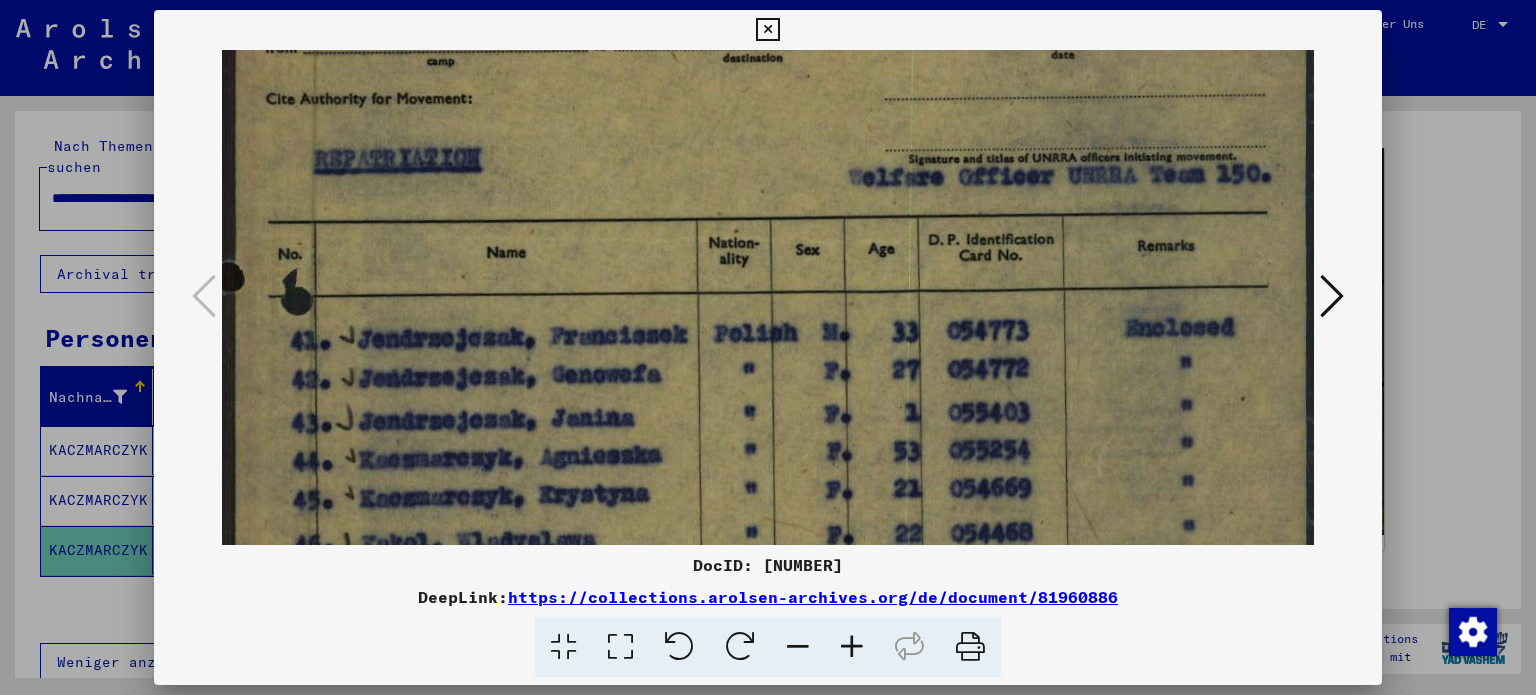 drag, startPoint x: 995, startPoint y: 452, endPoint x: 987, endPoint y: 111, distance: 341.09384 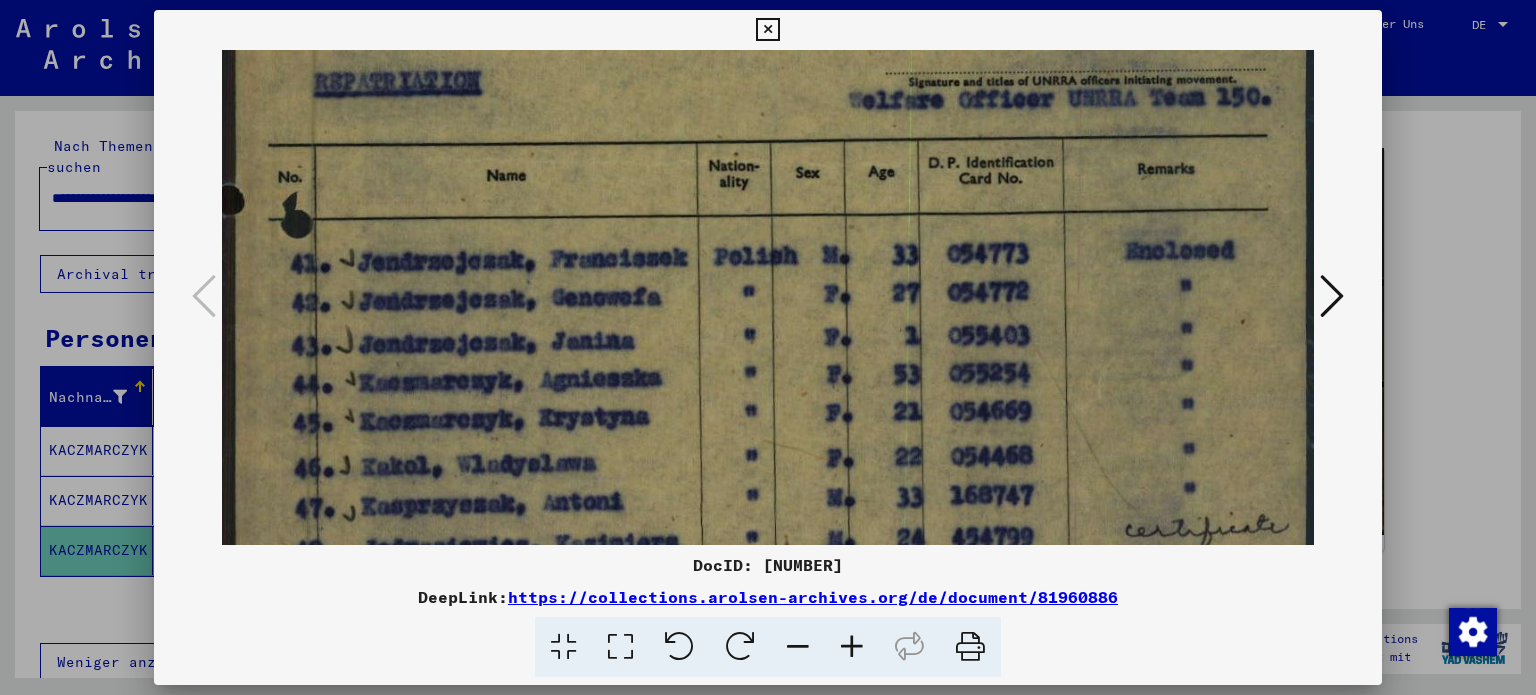 scroll, scrollTop: 438, scrollLeft: 0, axis: vertical 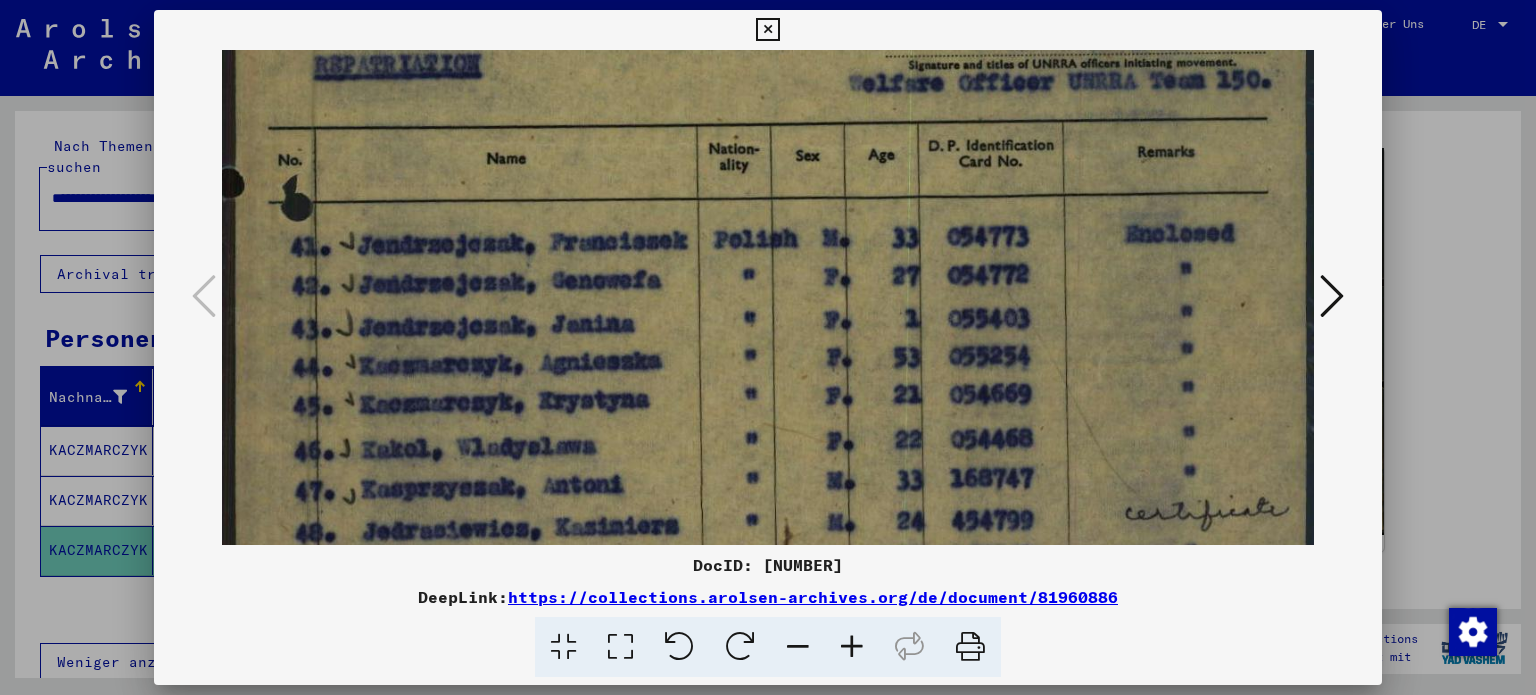 click at bounding box center (768, 426) 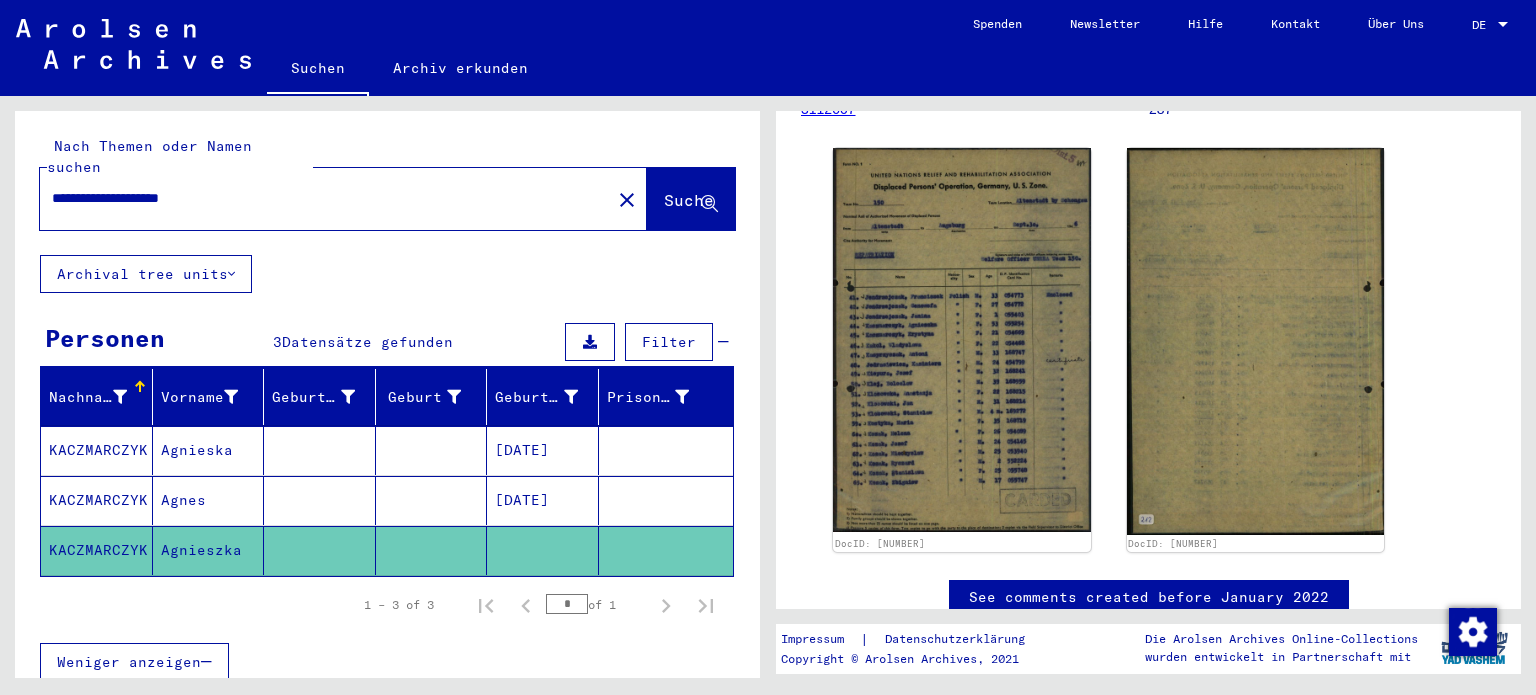 drag, startPoint x: 278, startPoint y: 179, endPoint x: 168, endPoint y: 193, distance: 110.88733 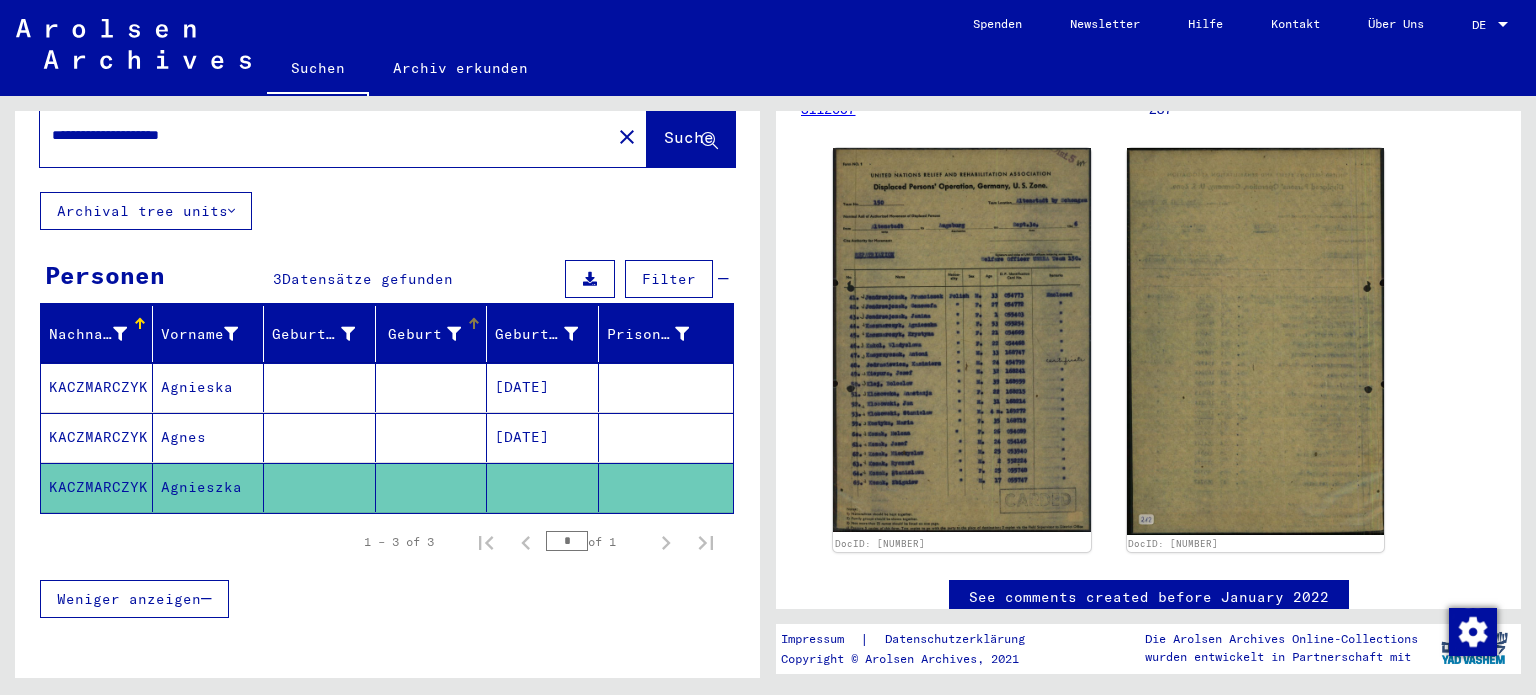 scroll, scrollTop: 274, scrollLeft: 0, axis: vertical 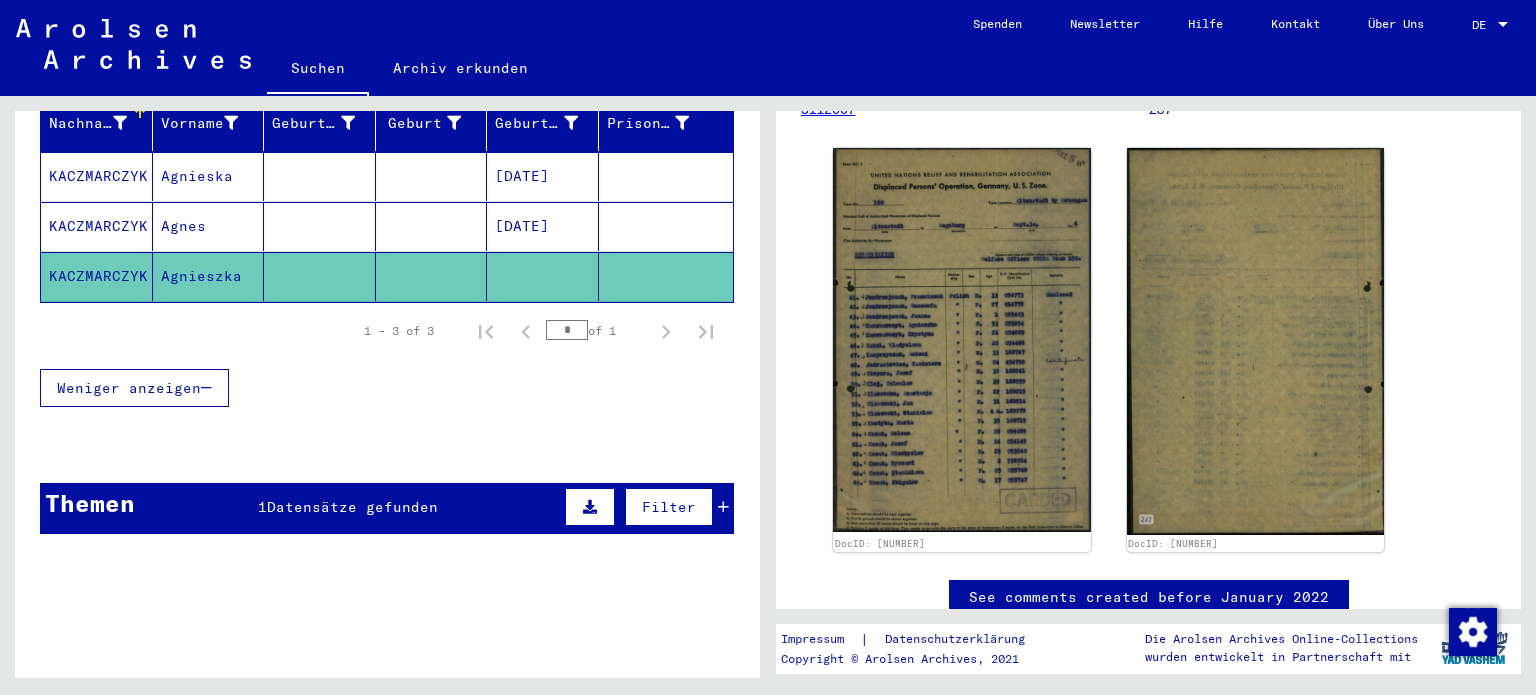 click on "Datensätze gefunden" at bounding box center (352, 507) 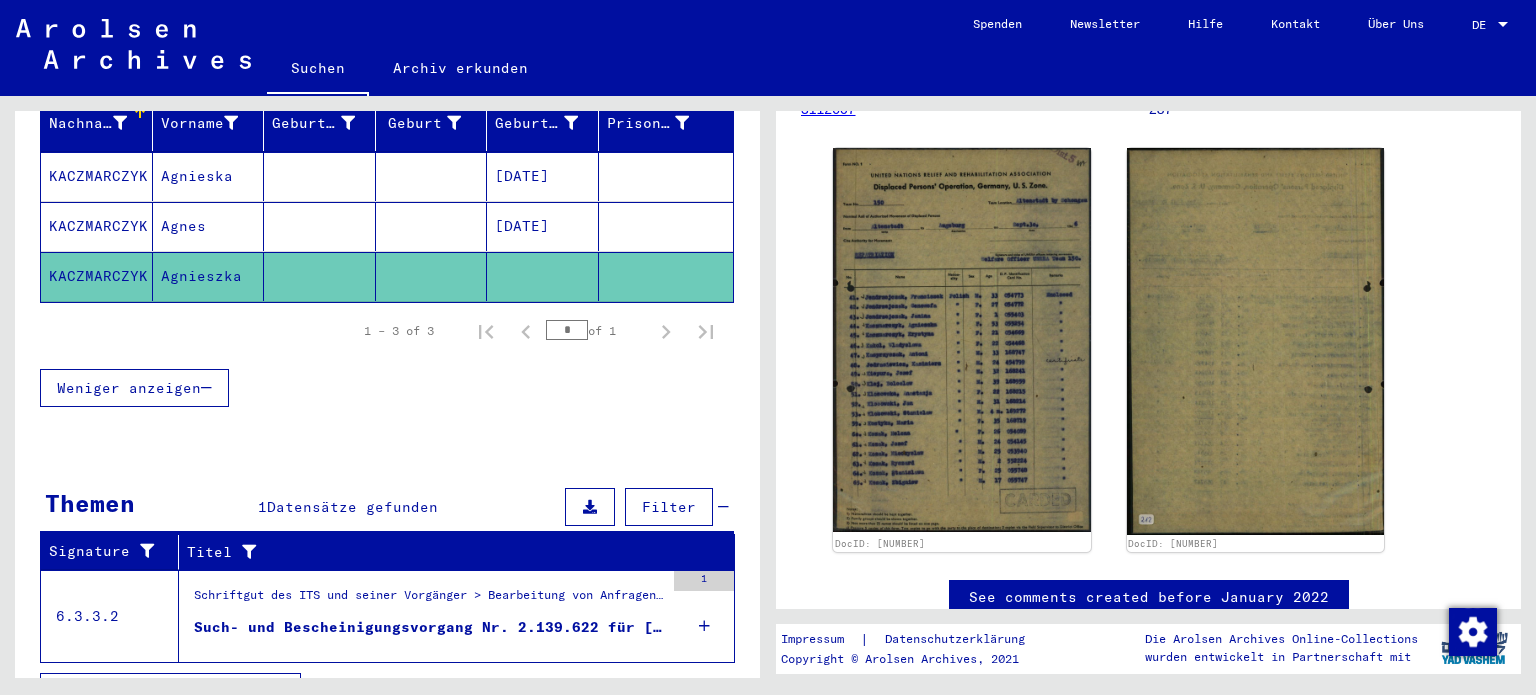 click on "Such- und Bescheinigungsvorgang Nr. 2.139.622 für [LAST], [FIRST] geboren [DATE]" at bounding box center [429, 627] 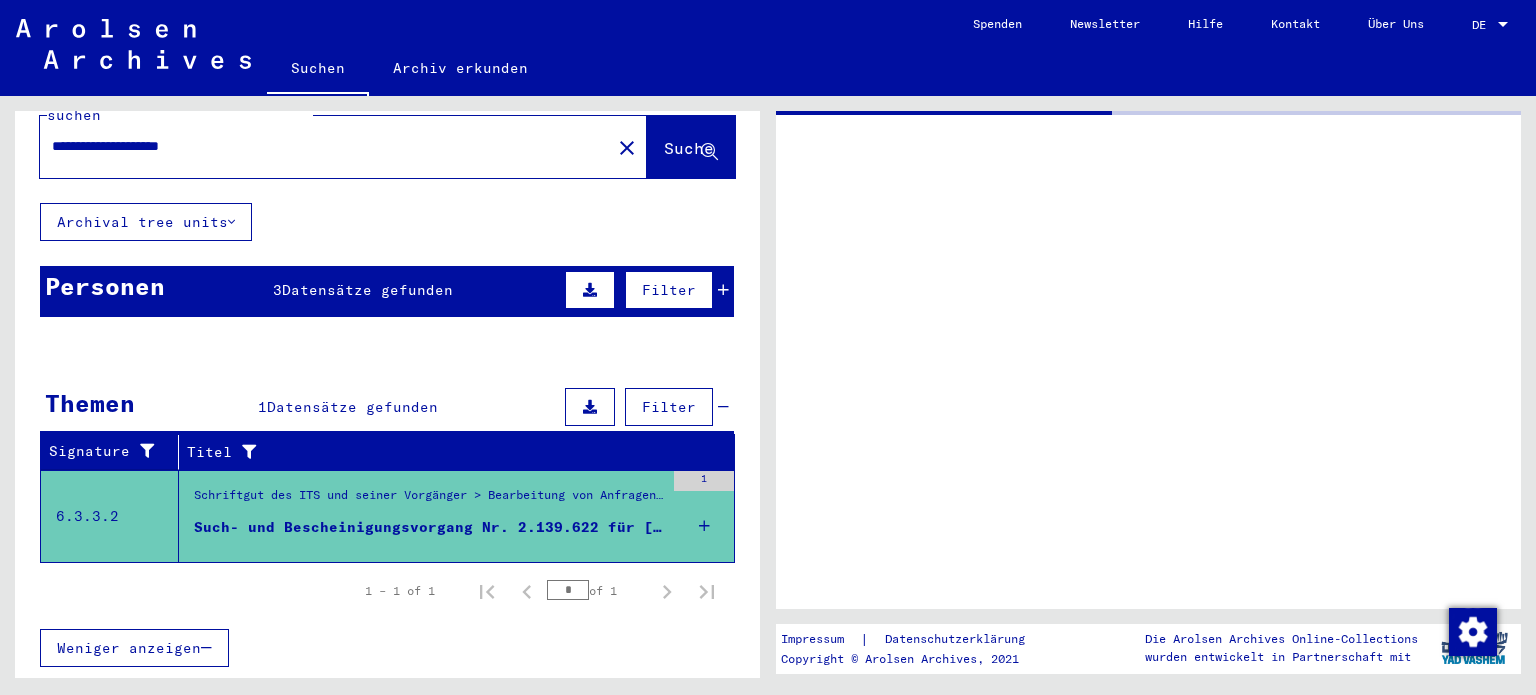 scroll, scrollTop: 0, scrollLeft: 0, axis: both 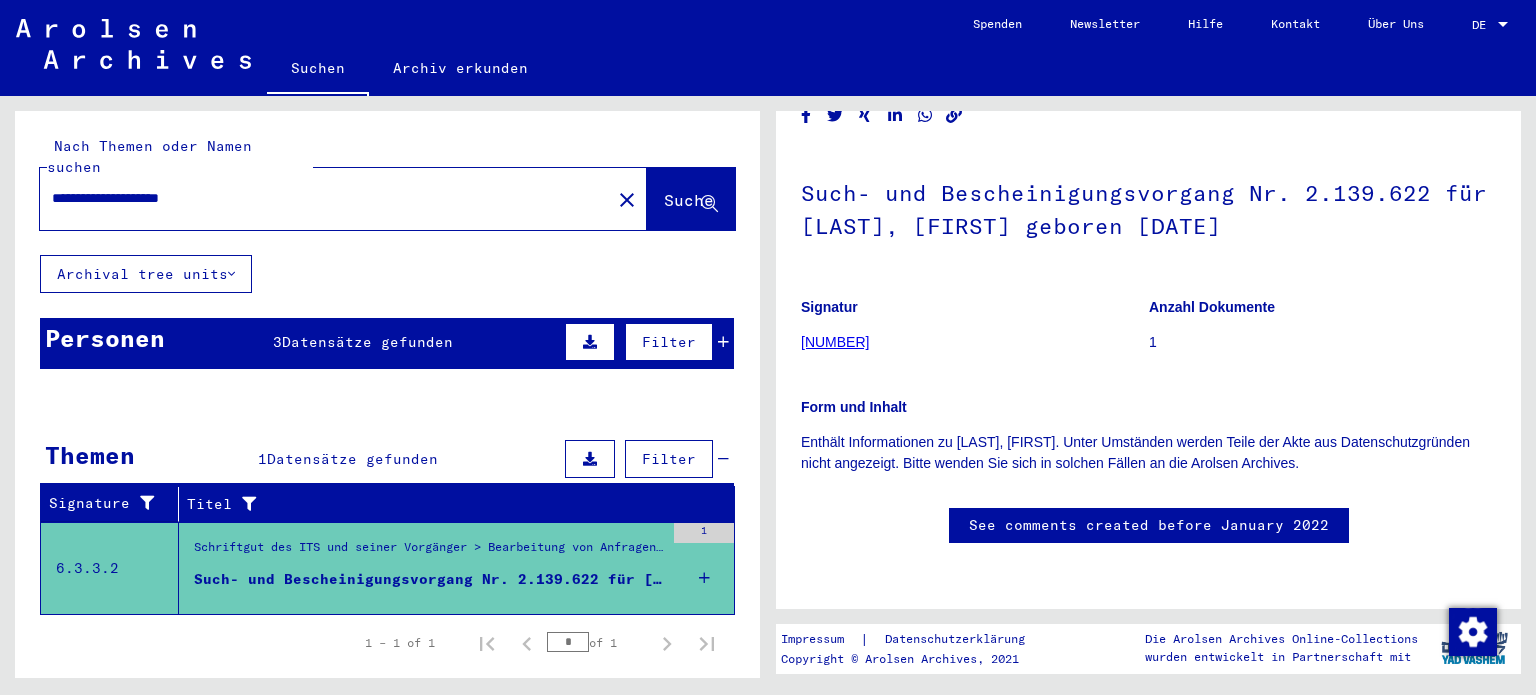 drag, startPoint x: 188, startPoint y: 177, endPoint x: 242, endPoint y: 175, distance: 54.037025 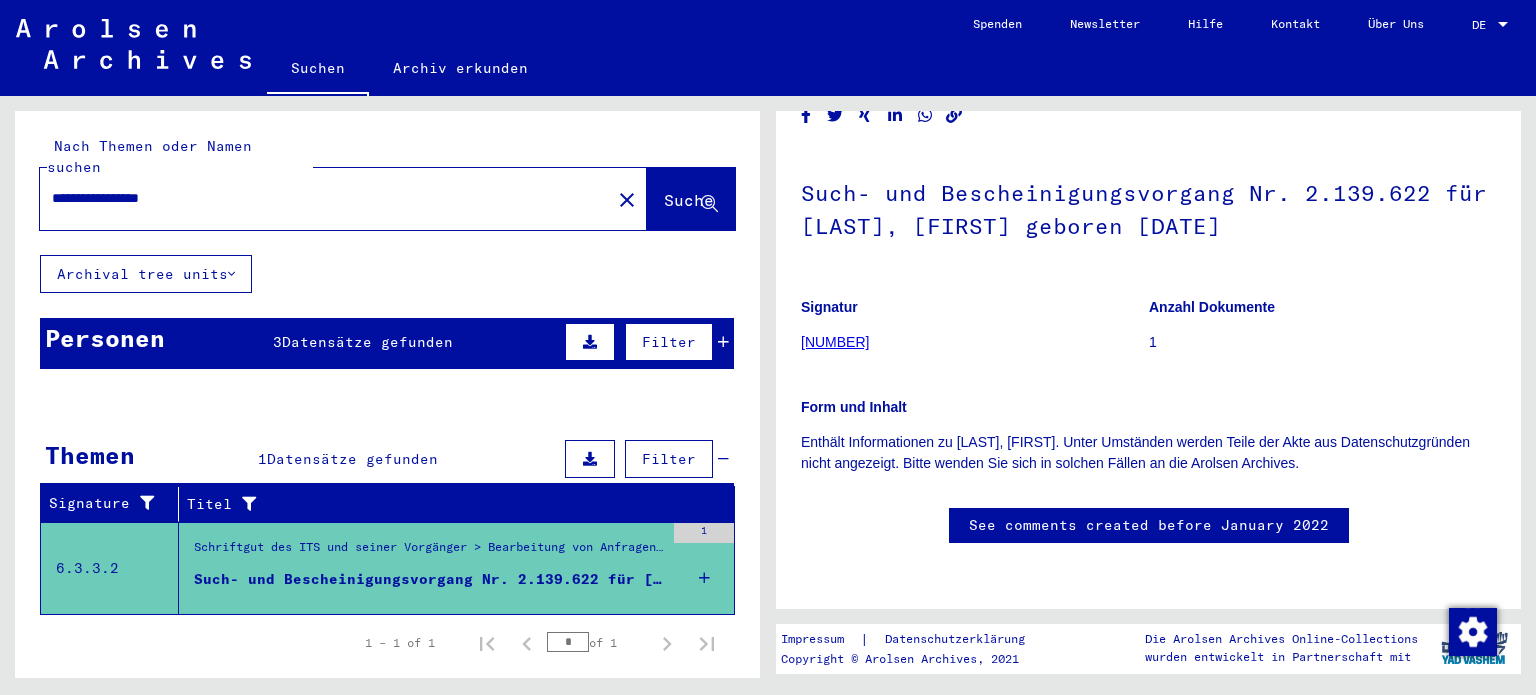 scroll, scrollTop: 0, scrollLeft: 0, axis: both 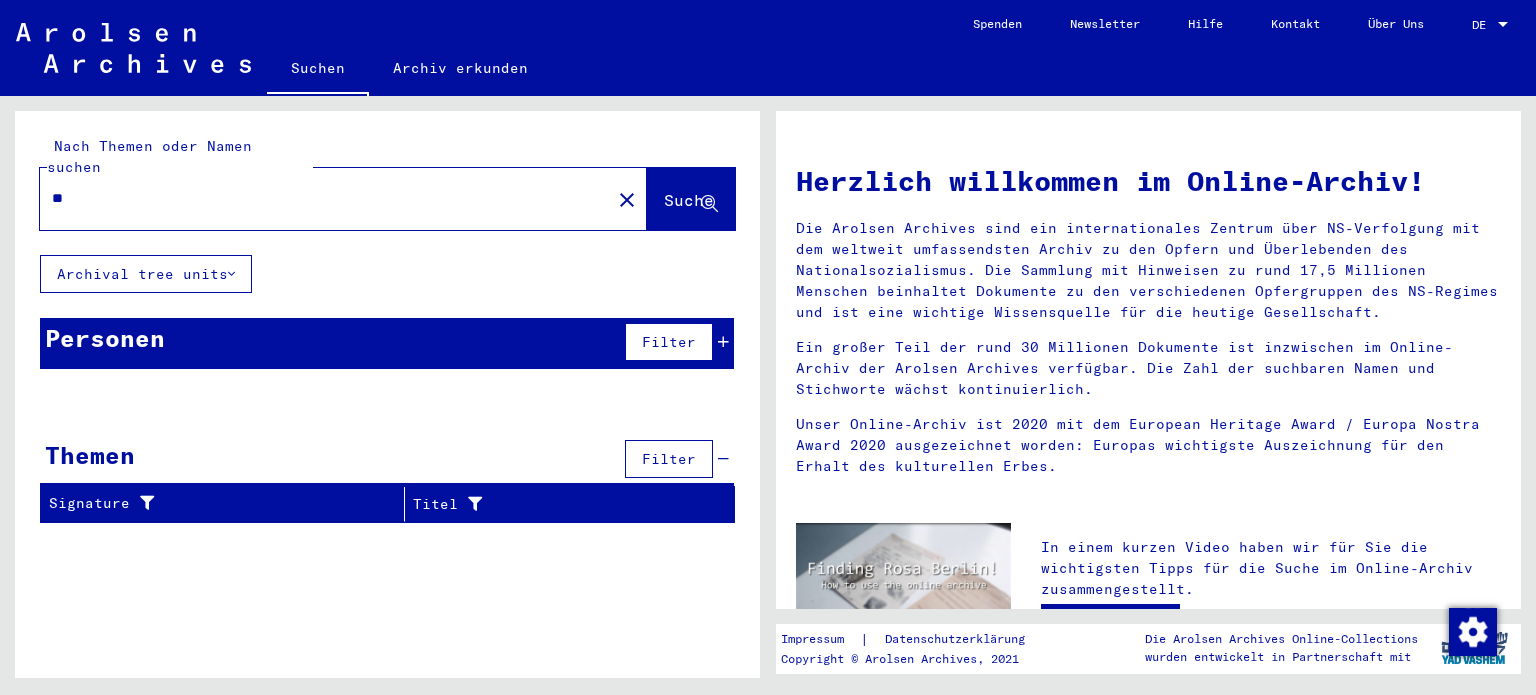 type on "*" 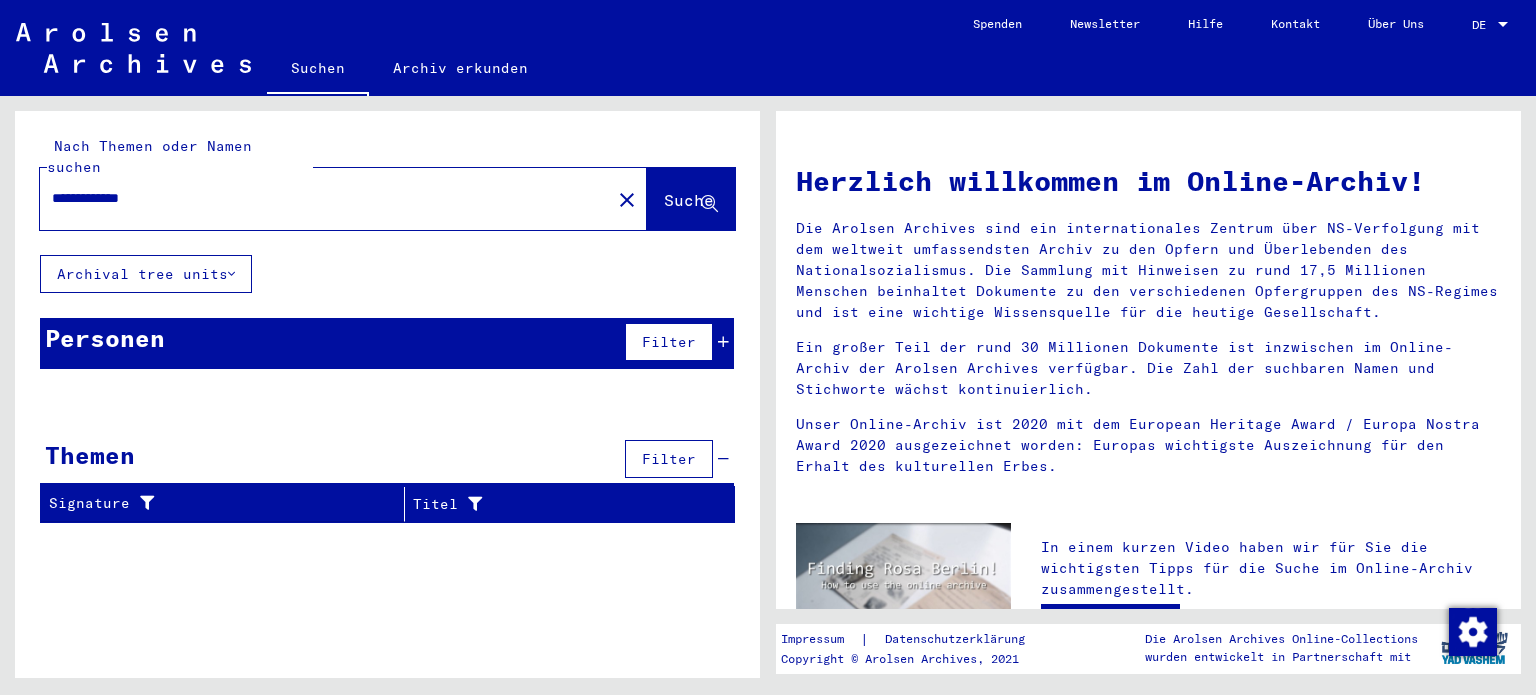 type on "**********" 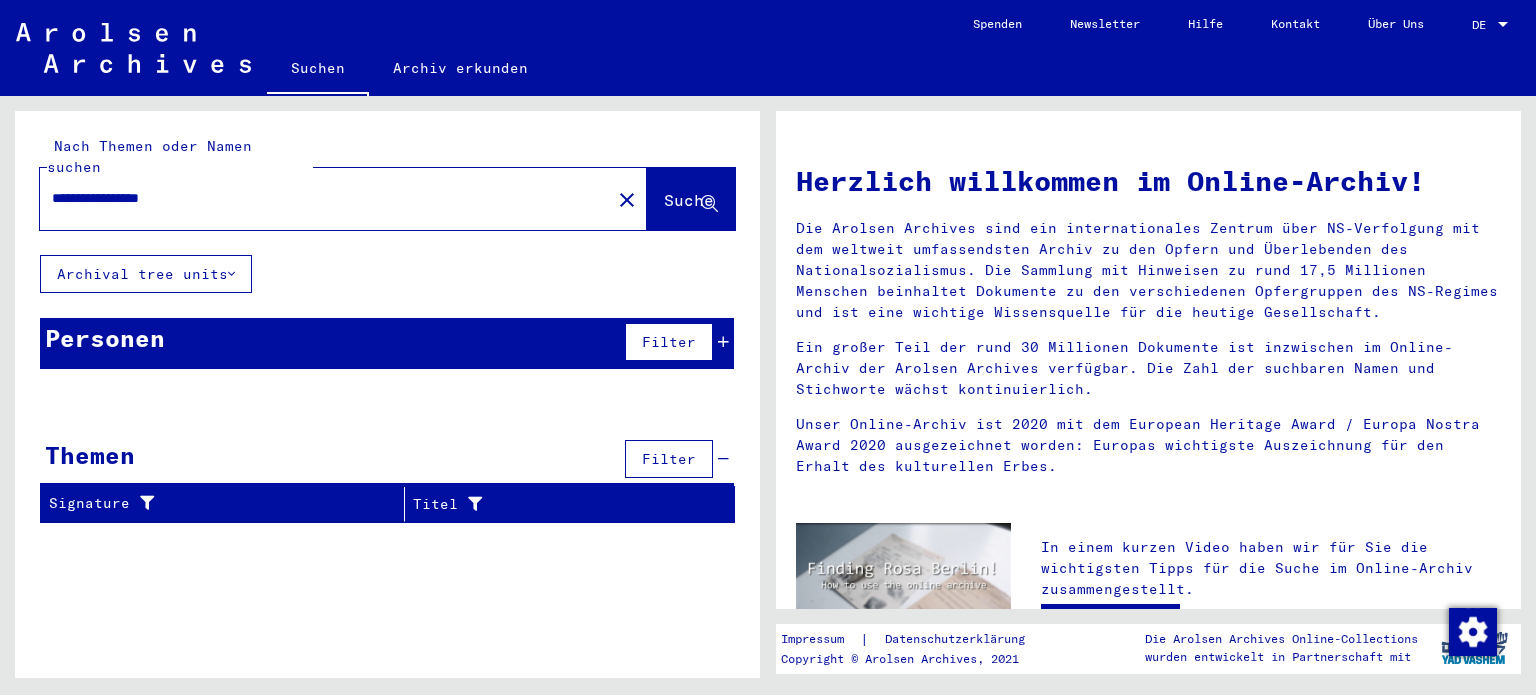 type on "**********" 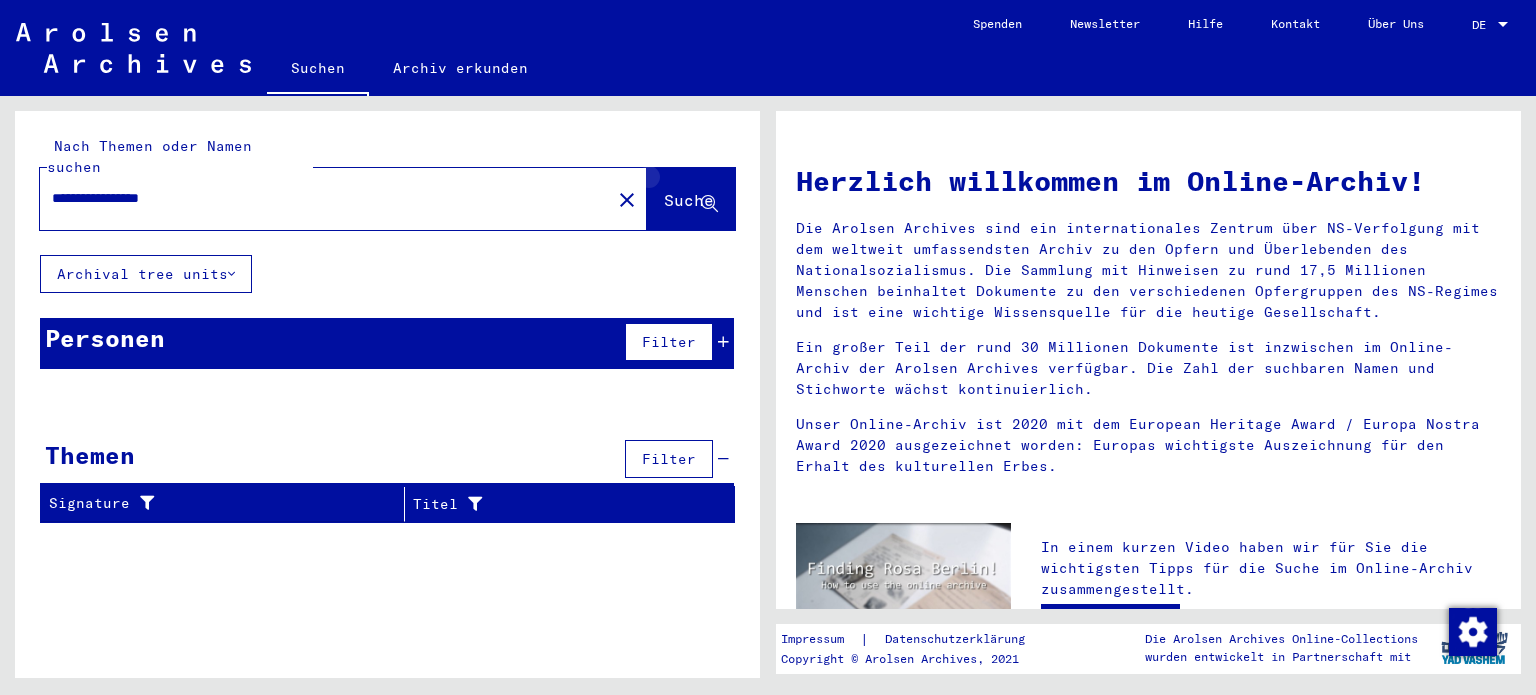 click on "Suche" 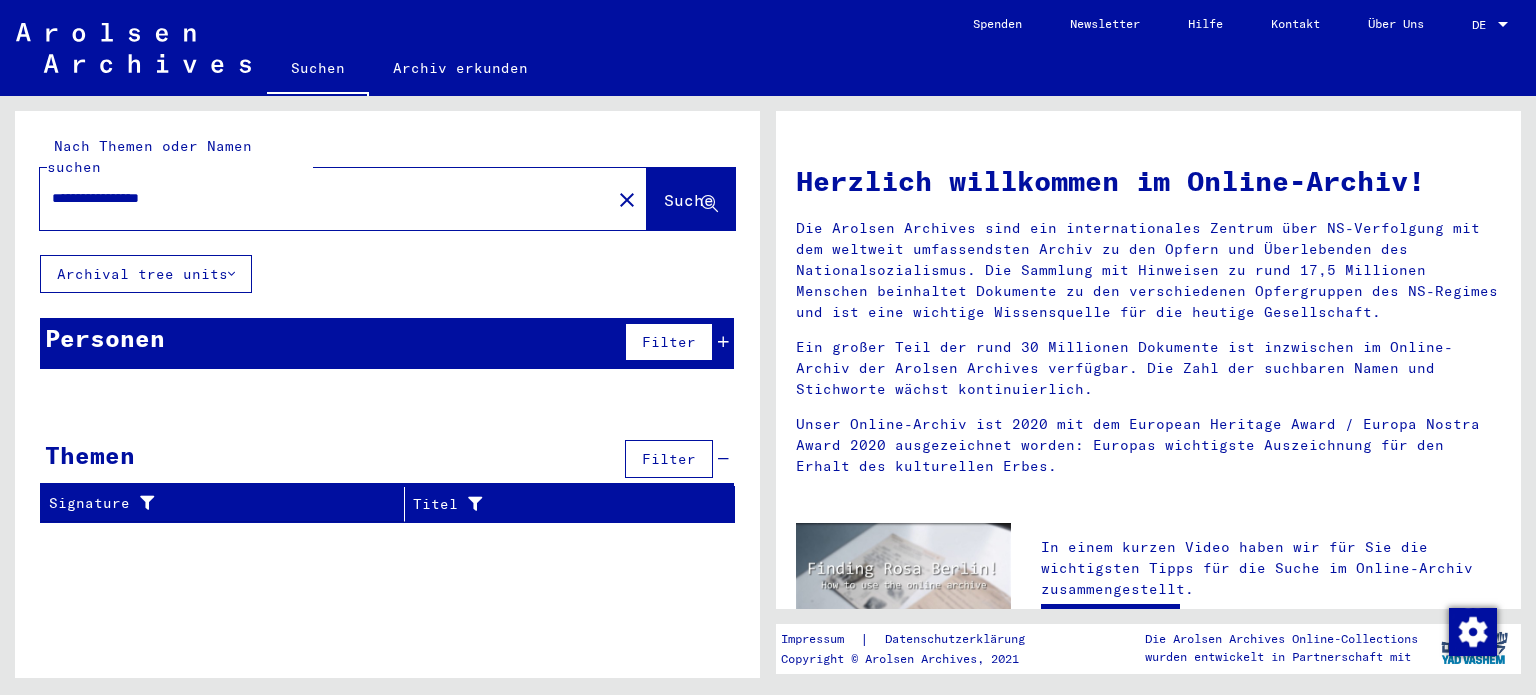 drag, startPoint x: 262, startPoint y: 179, endPoint x: 0, endPoint y: 254, distance: 272.5234 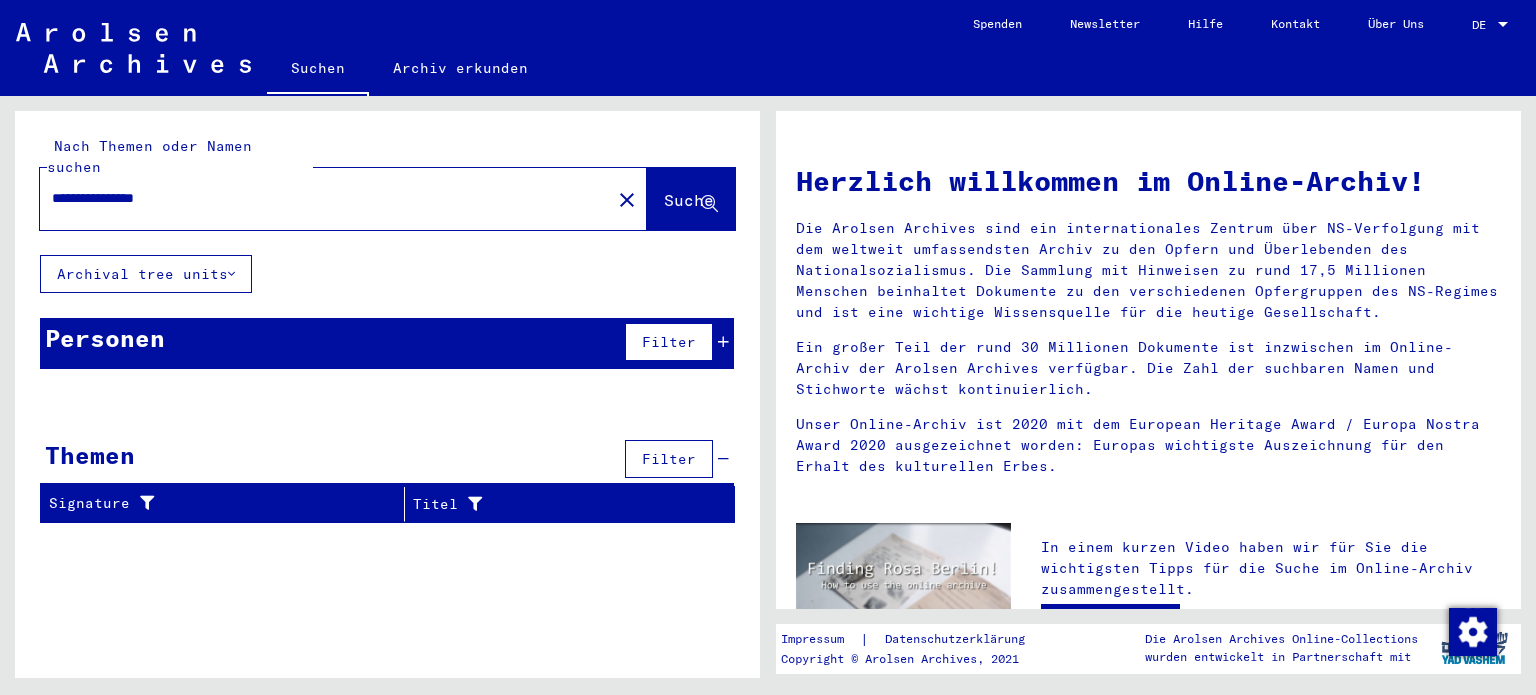 click on "Suche" 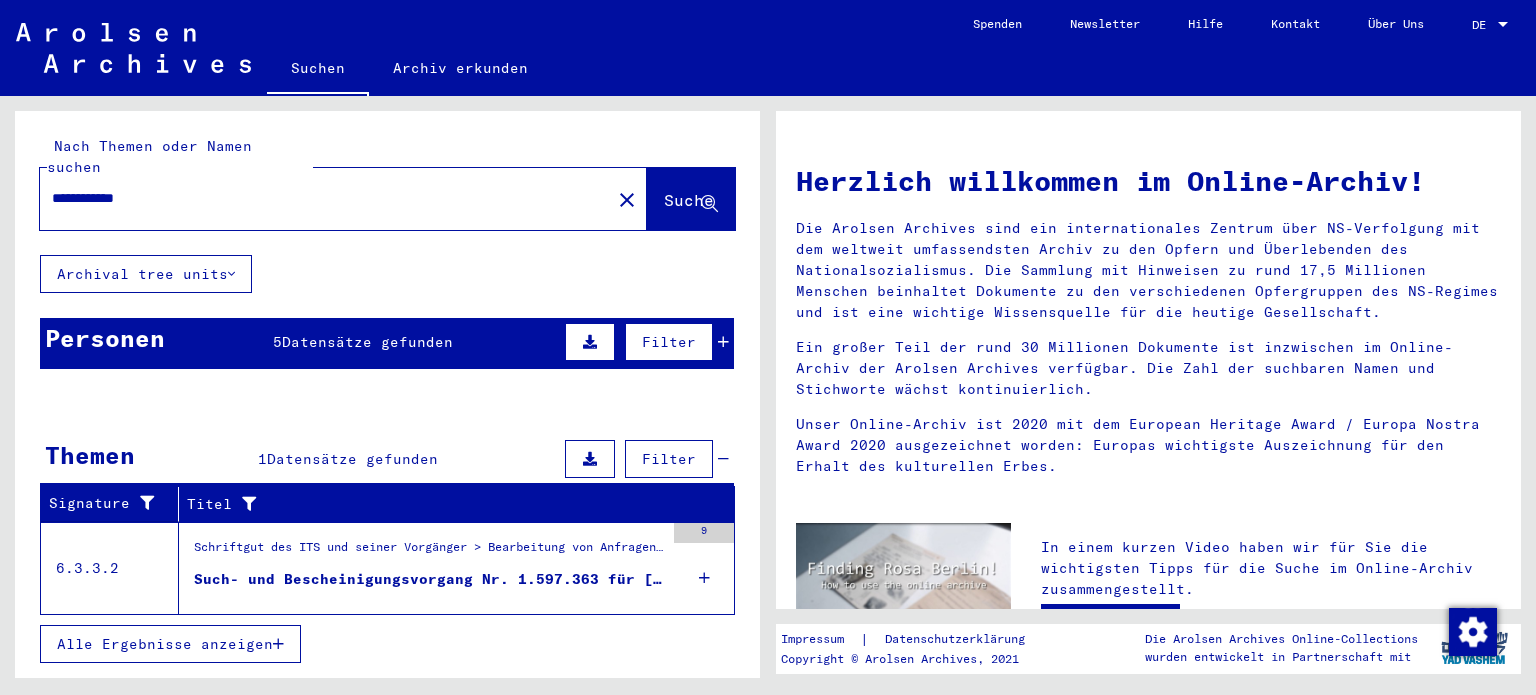click on "Personen 5  Datensätze gefunden  Filter" at bounding box center [387, 343] 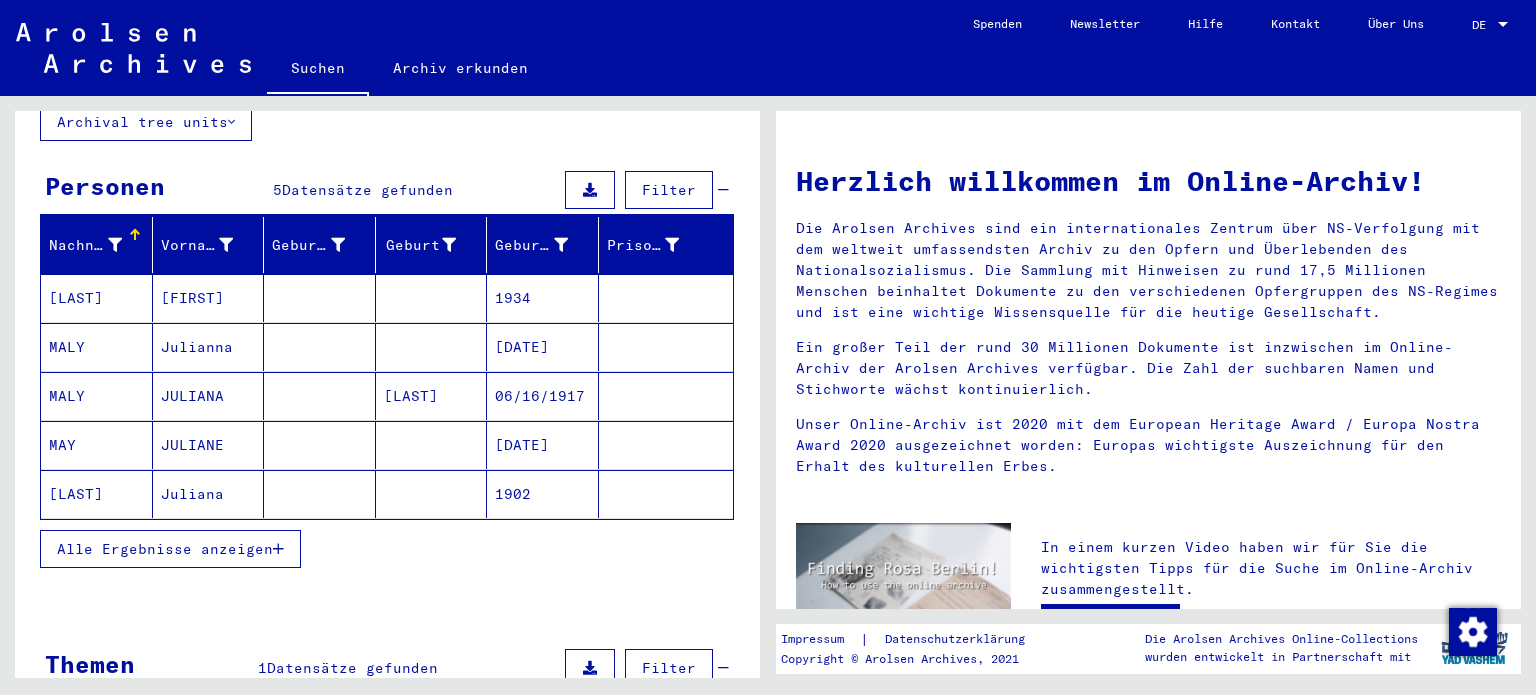 scroll, scrollTop: 200, scrollLeft: 0, axis: vertical 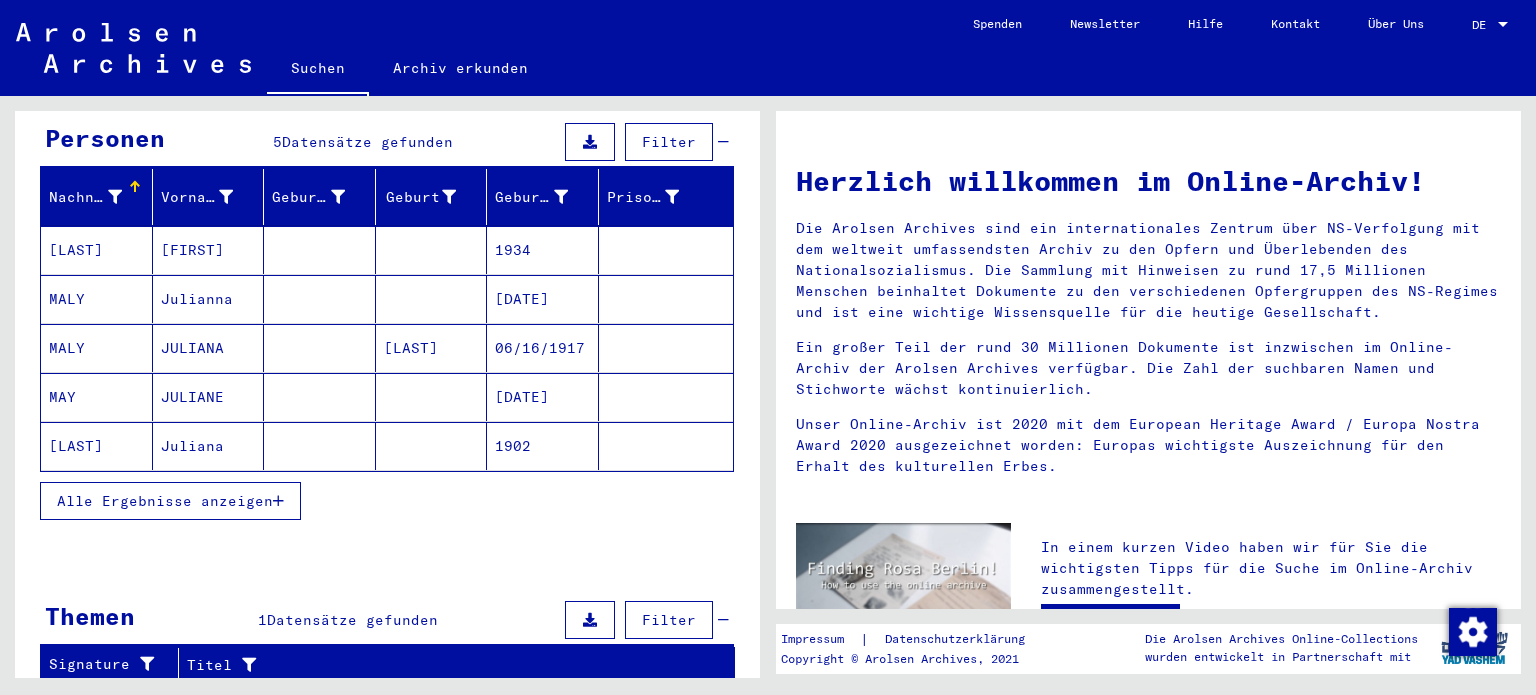 click on "MAY" at bounding box center [97, 446] 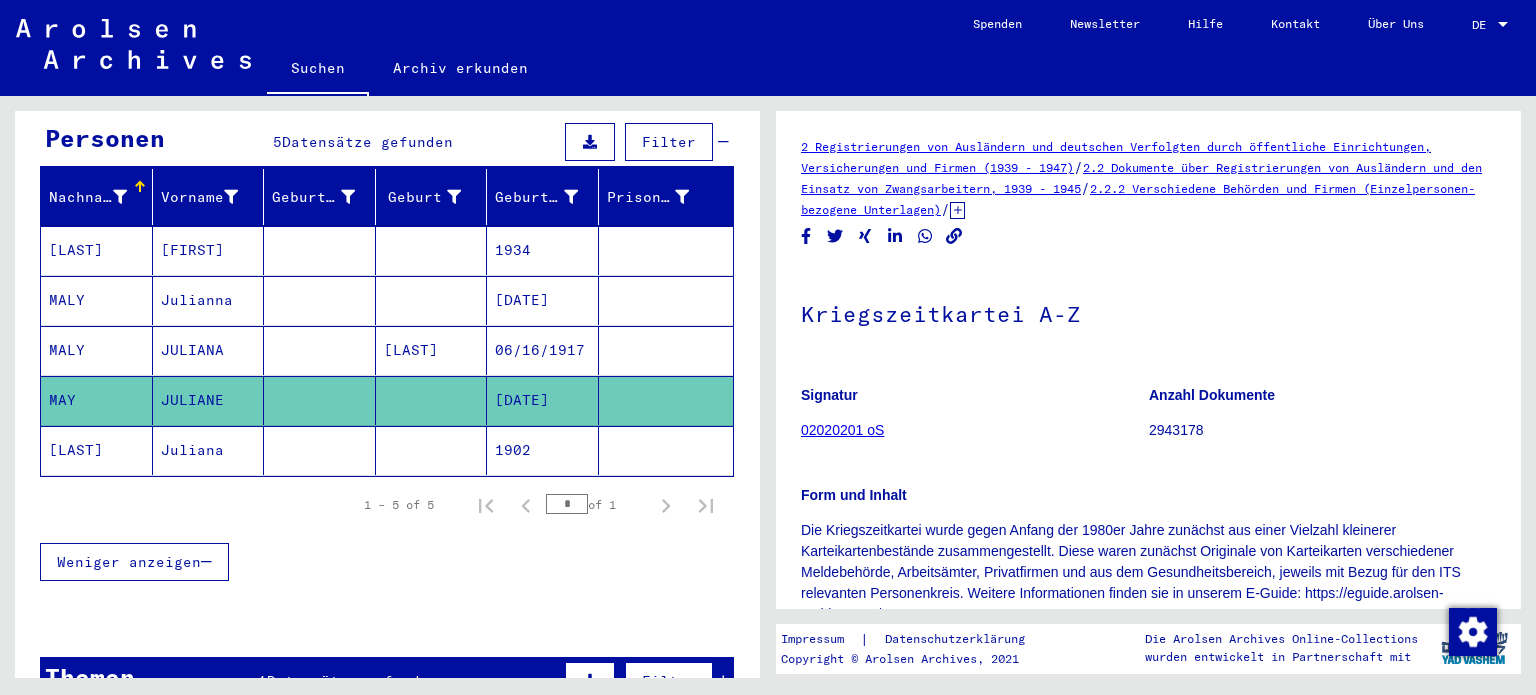scroll, scrollTop: 300, scrollLeft: 0, axis: vertical 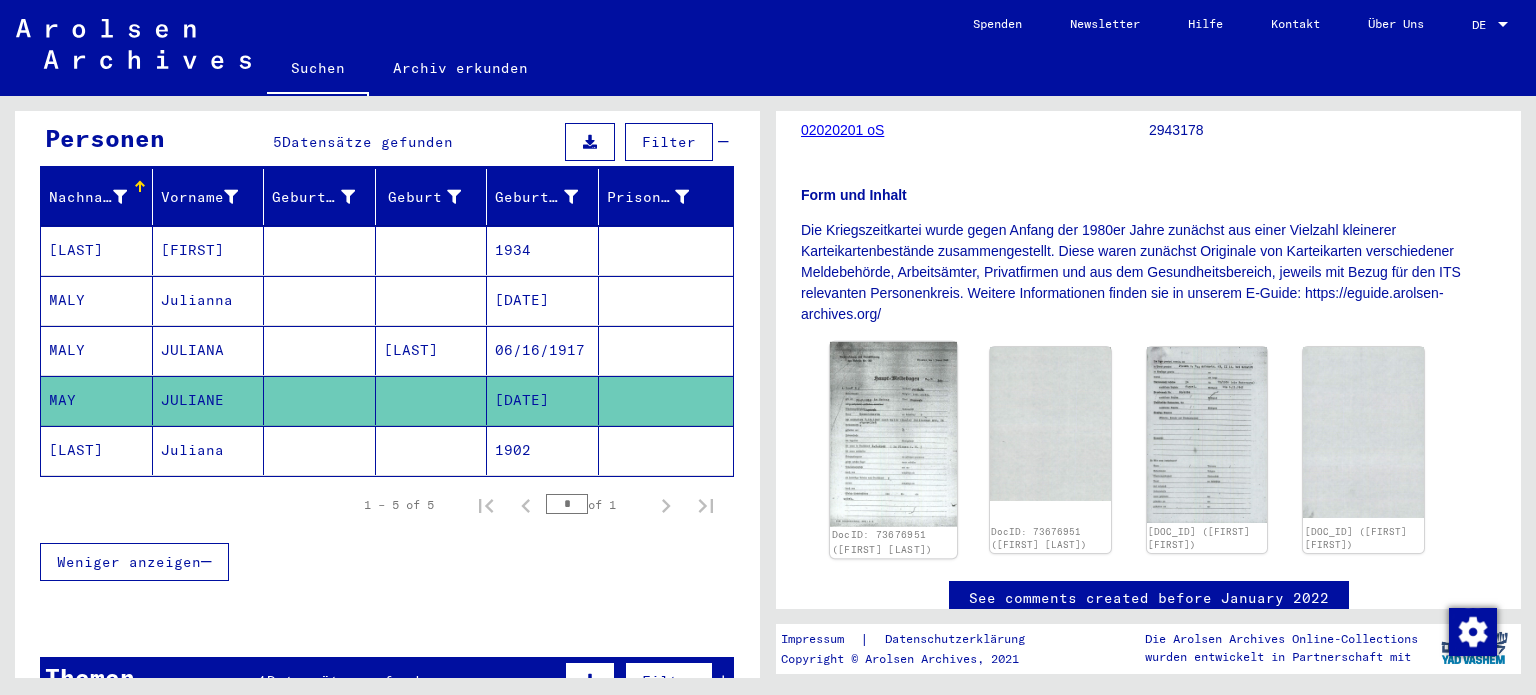 click 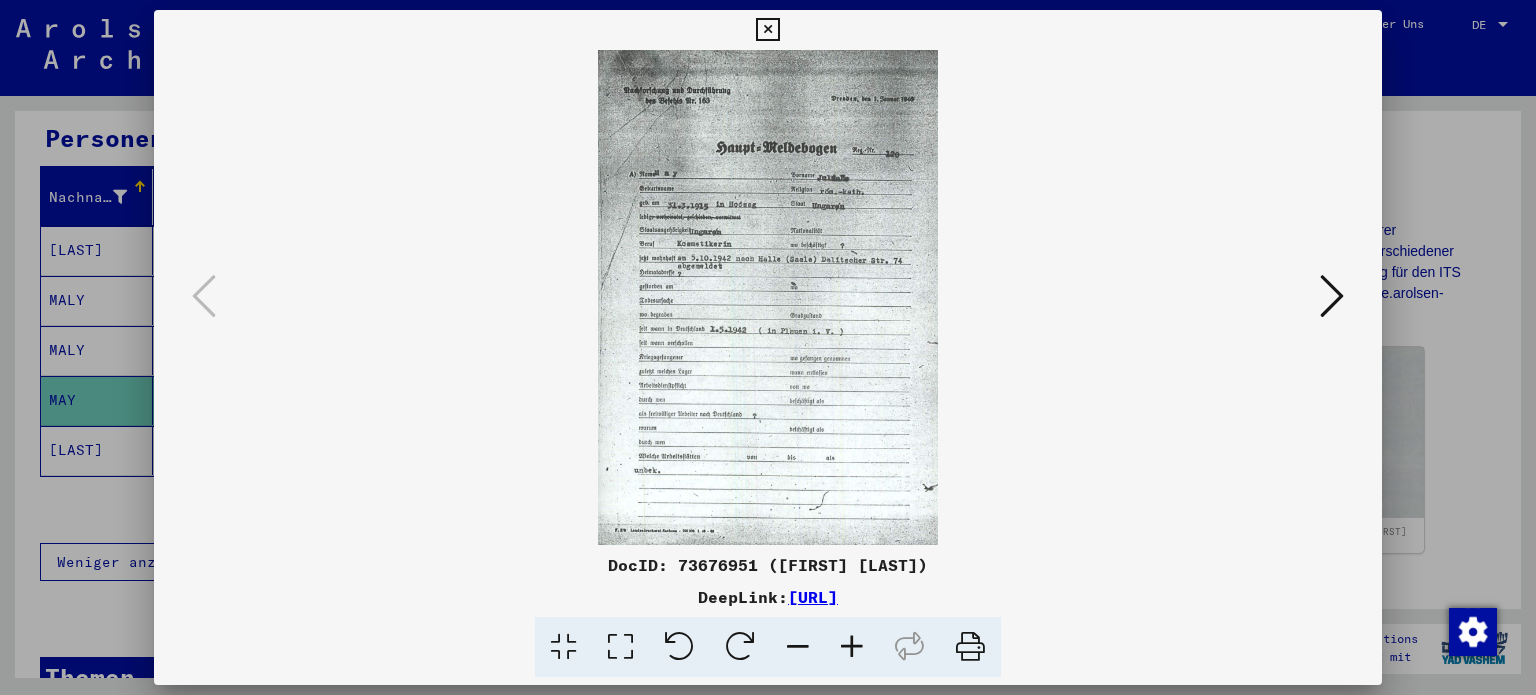 click at bounding box center (620, 647) 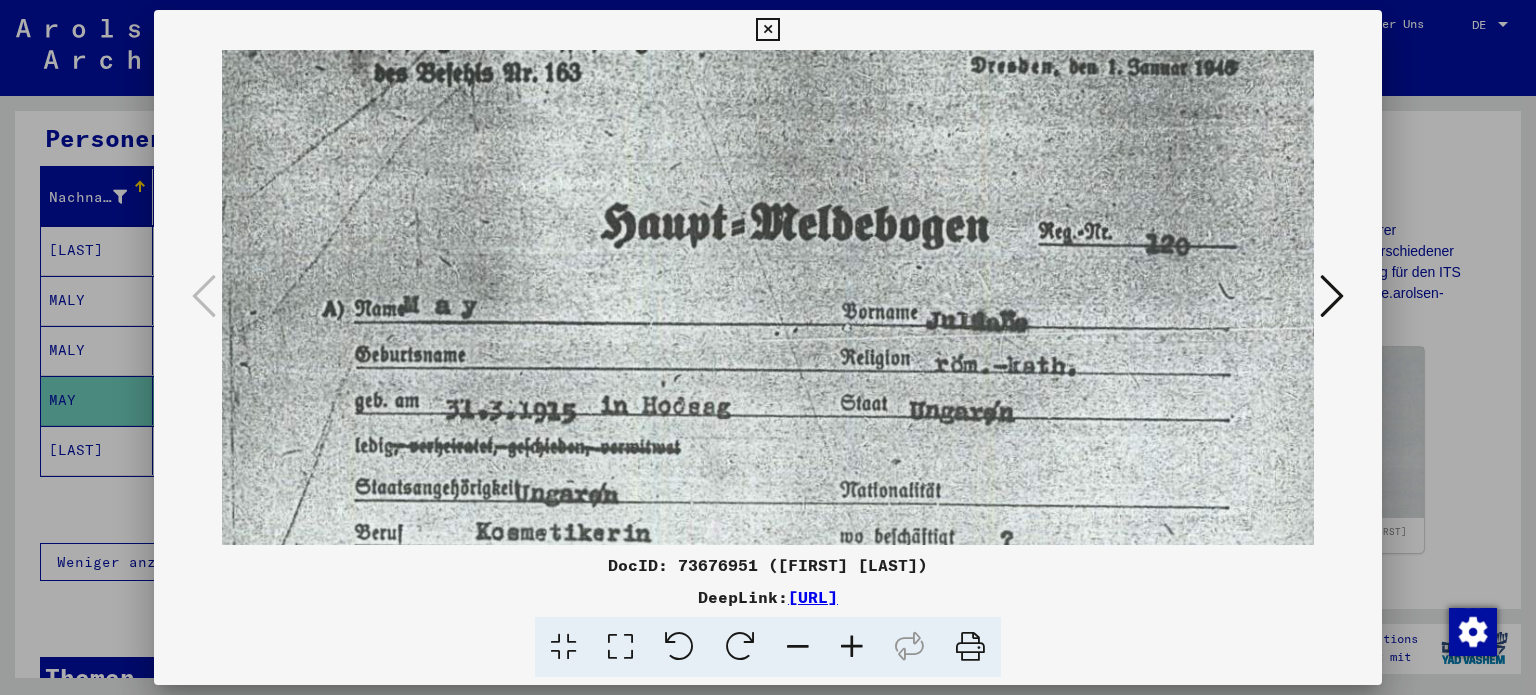 drag, startPoint x: 808, startPoint y: 357, endPoint x: 772, endPoint y: 219, distance: 142.61838 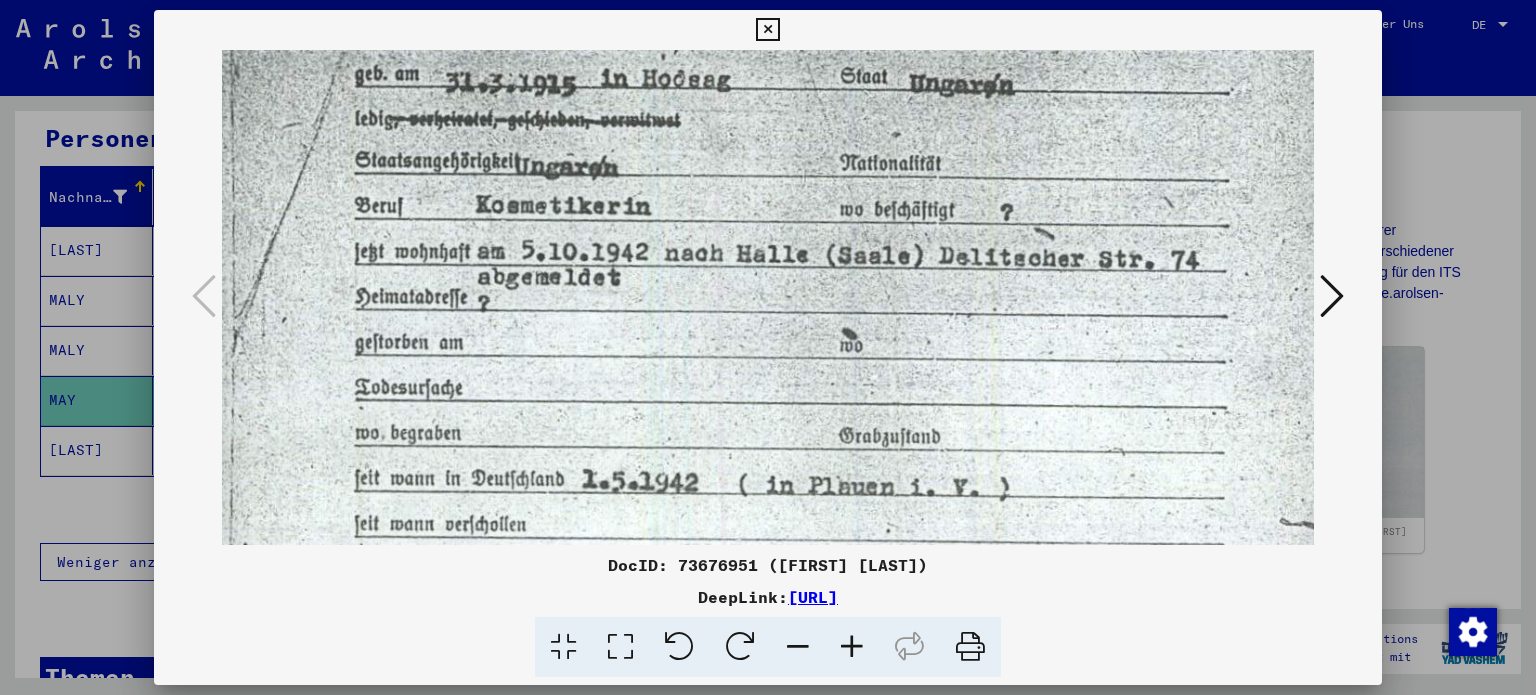drag, startPoint x: 814, startPoint y: 426, endPoint x: 770, endPoint y: 111, distance: 318.05817 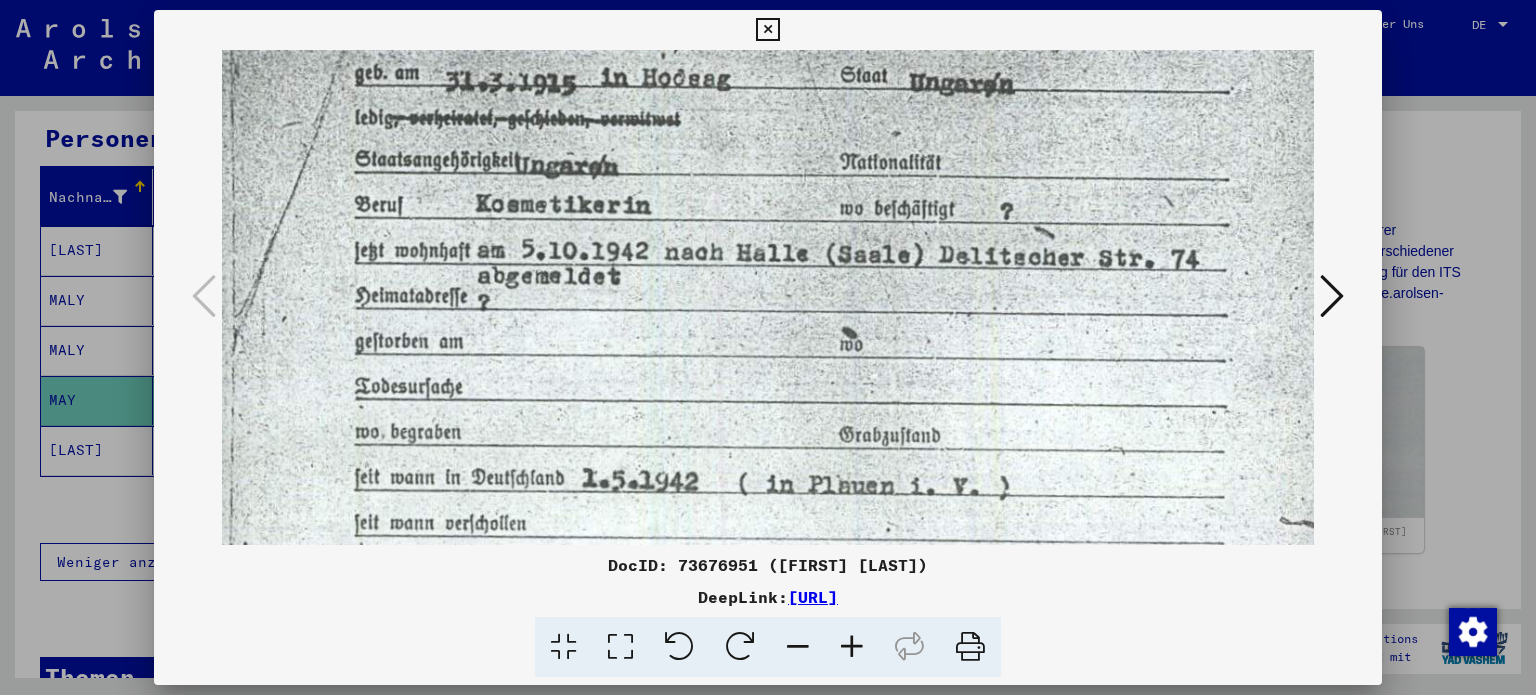 click at bounding box center [767, 30] 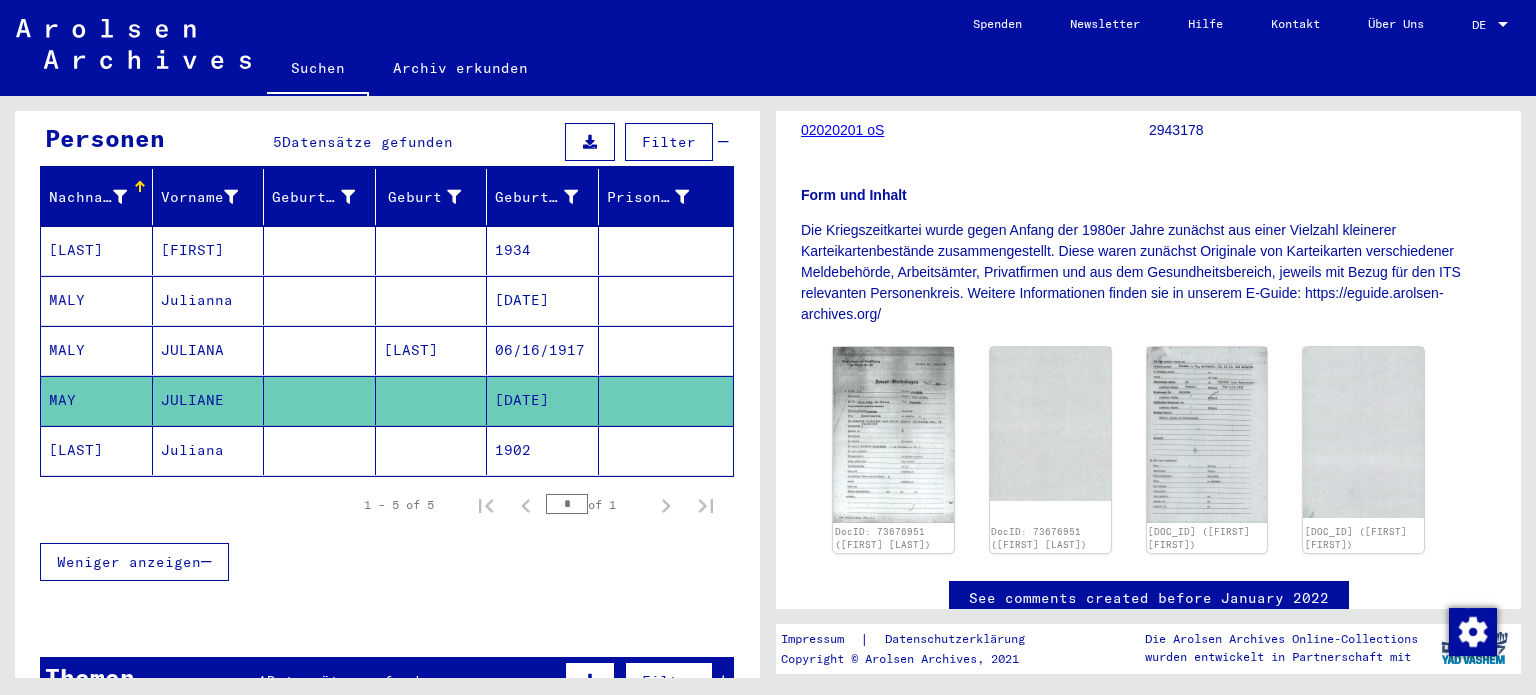click on "Juliana" 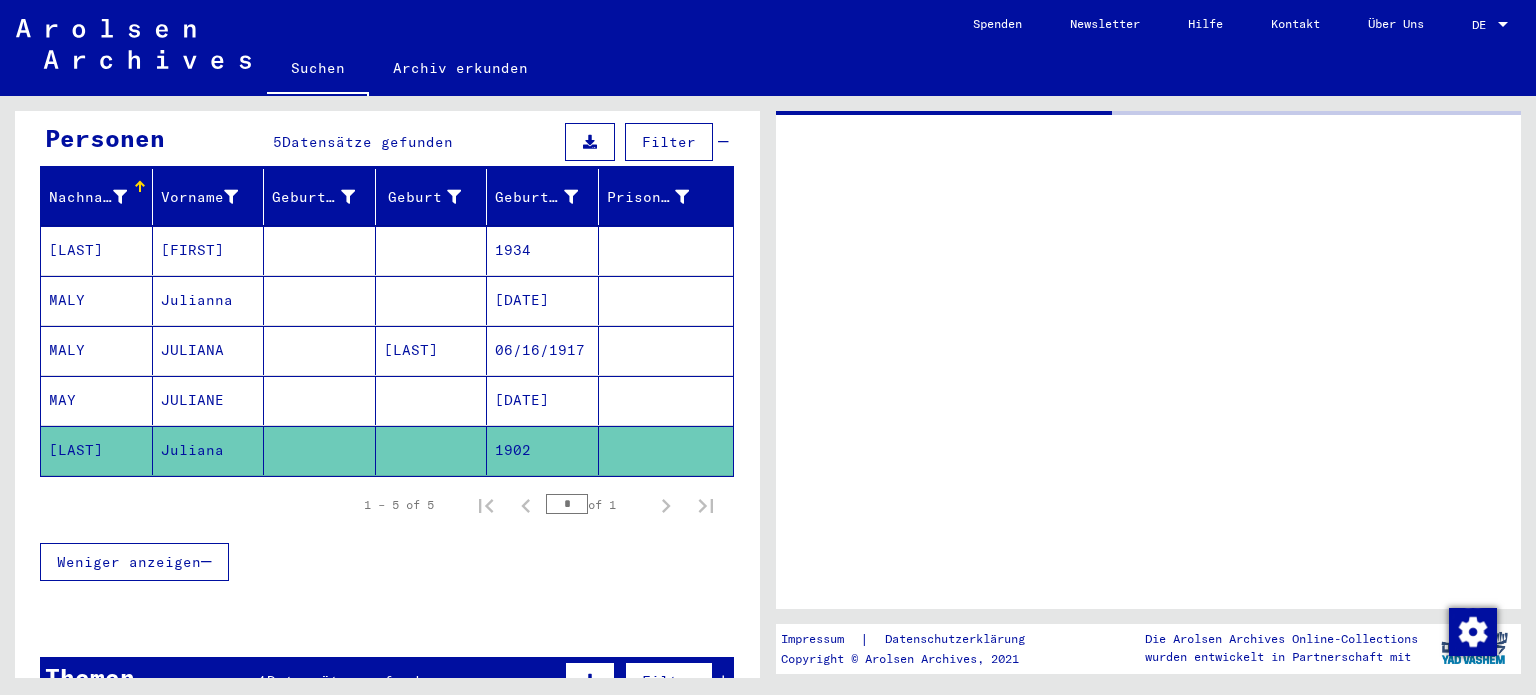 scroll, scrollTop: 0, scrollLeft: 0, axis: both 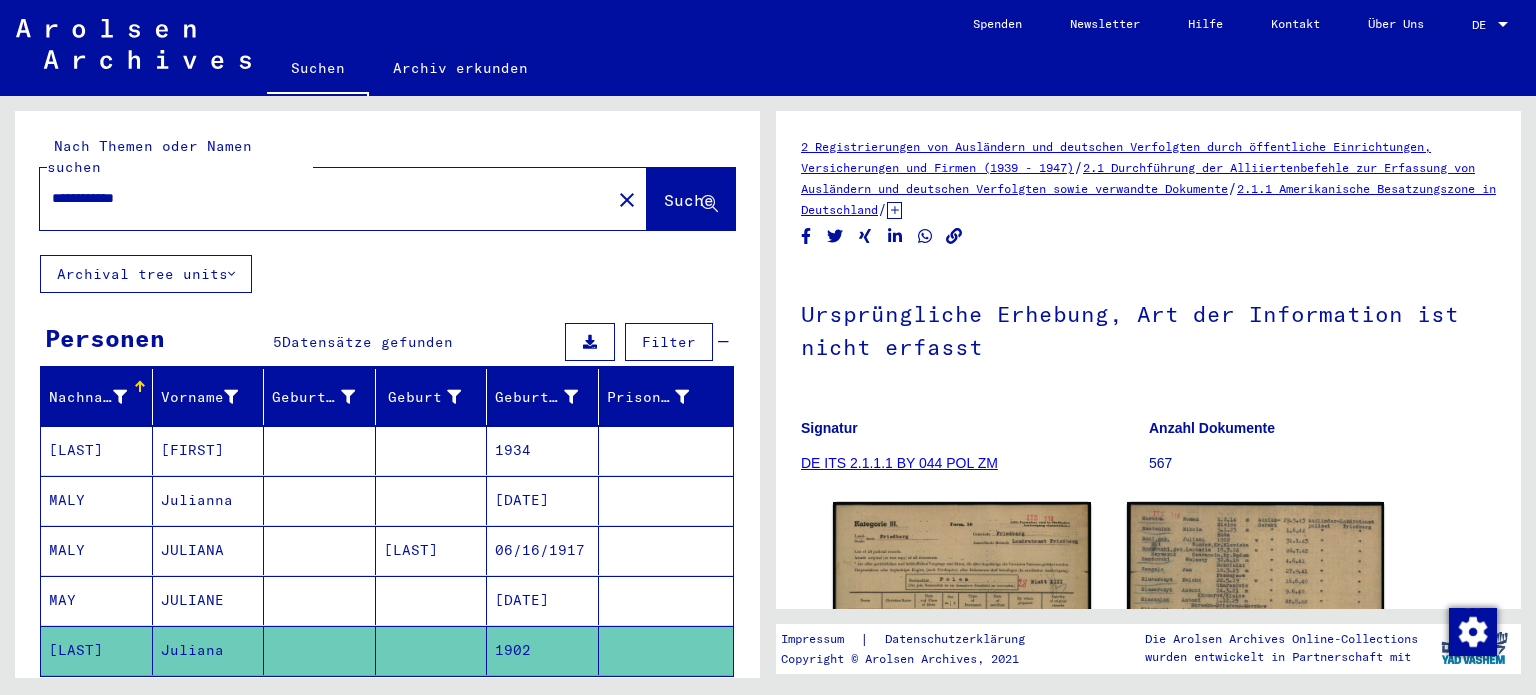 drag, startPoint x: 215, startPoint y: 182, endPoint x: 132, endPoint y: 182, distance: 83 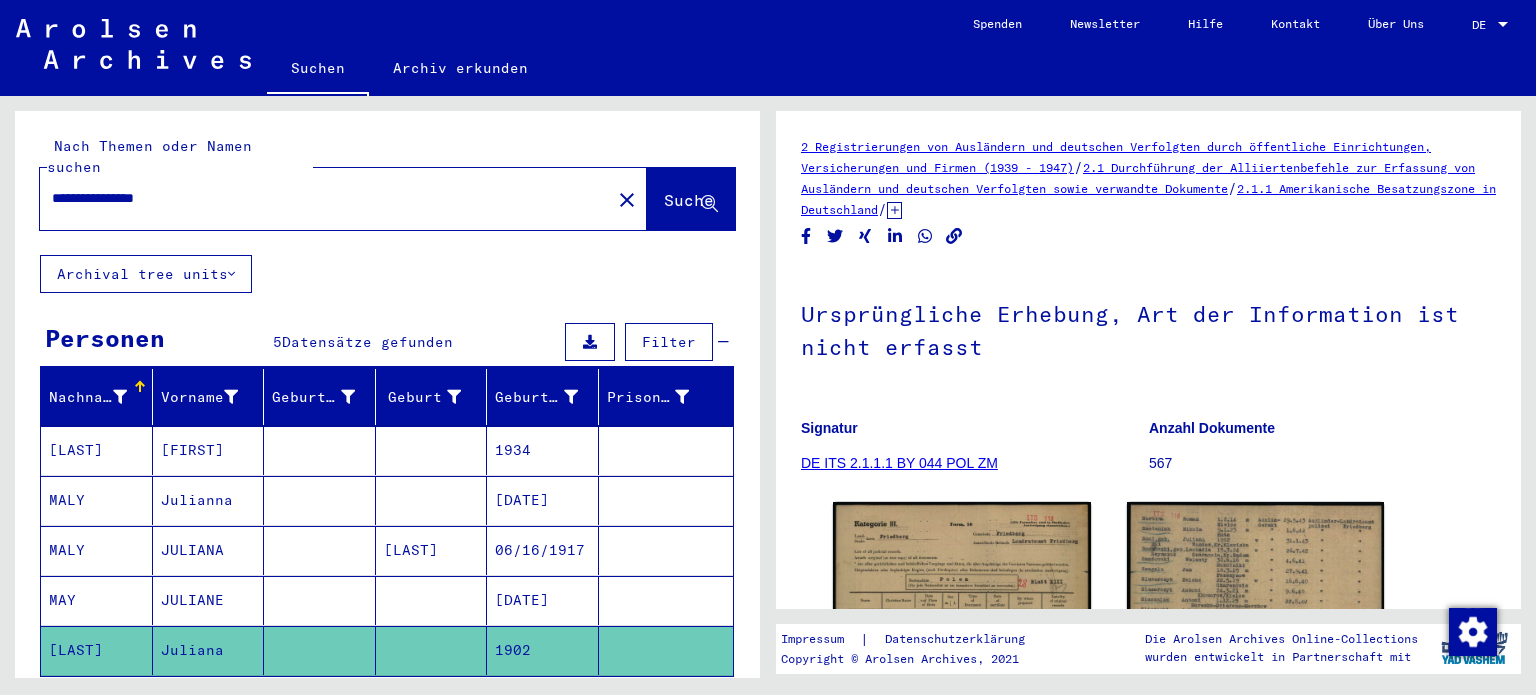 type on "**********" 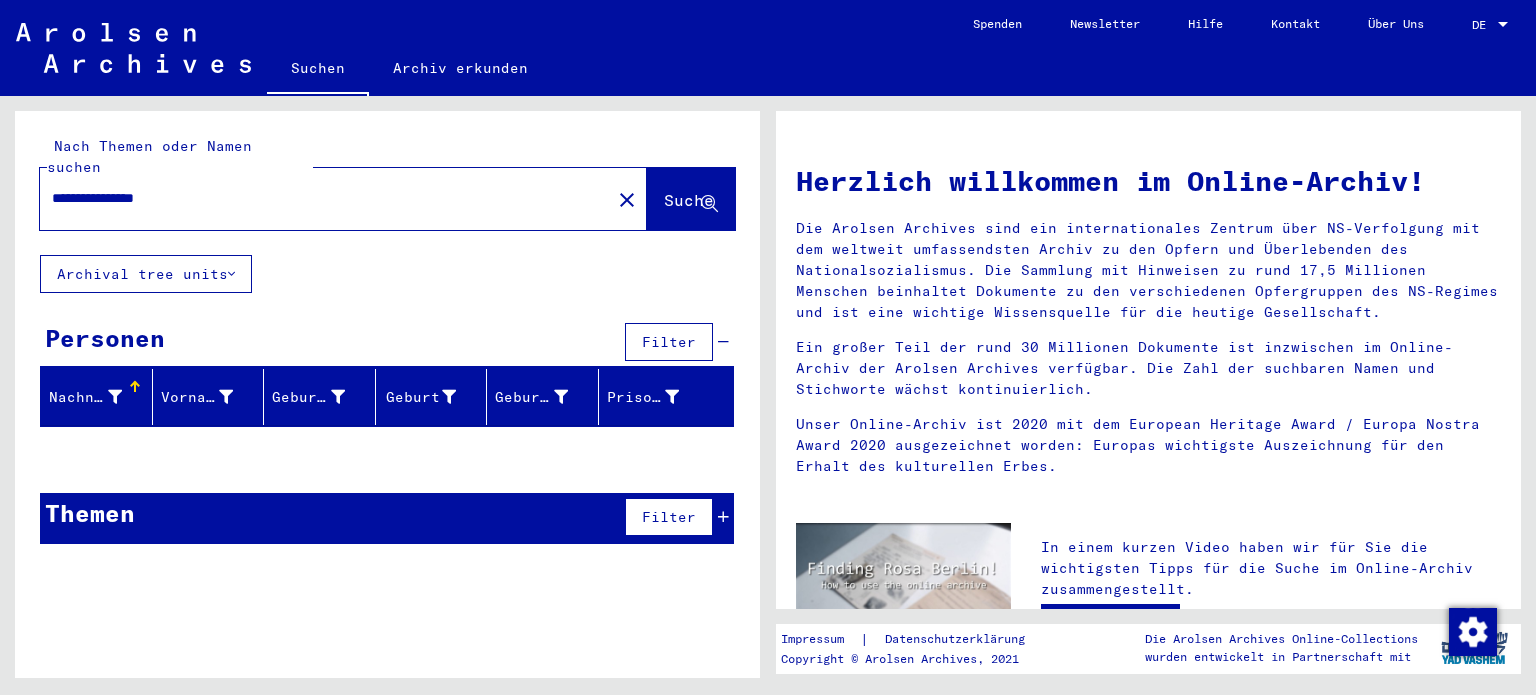 drag, startPoint x: 220, startPoint y: 191, endPoint x: 0, endPoint y: 247, distance: 227.01541 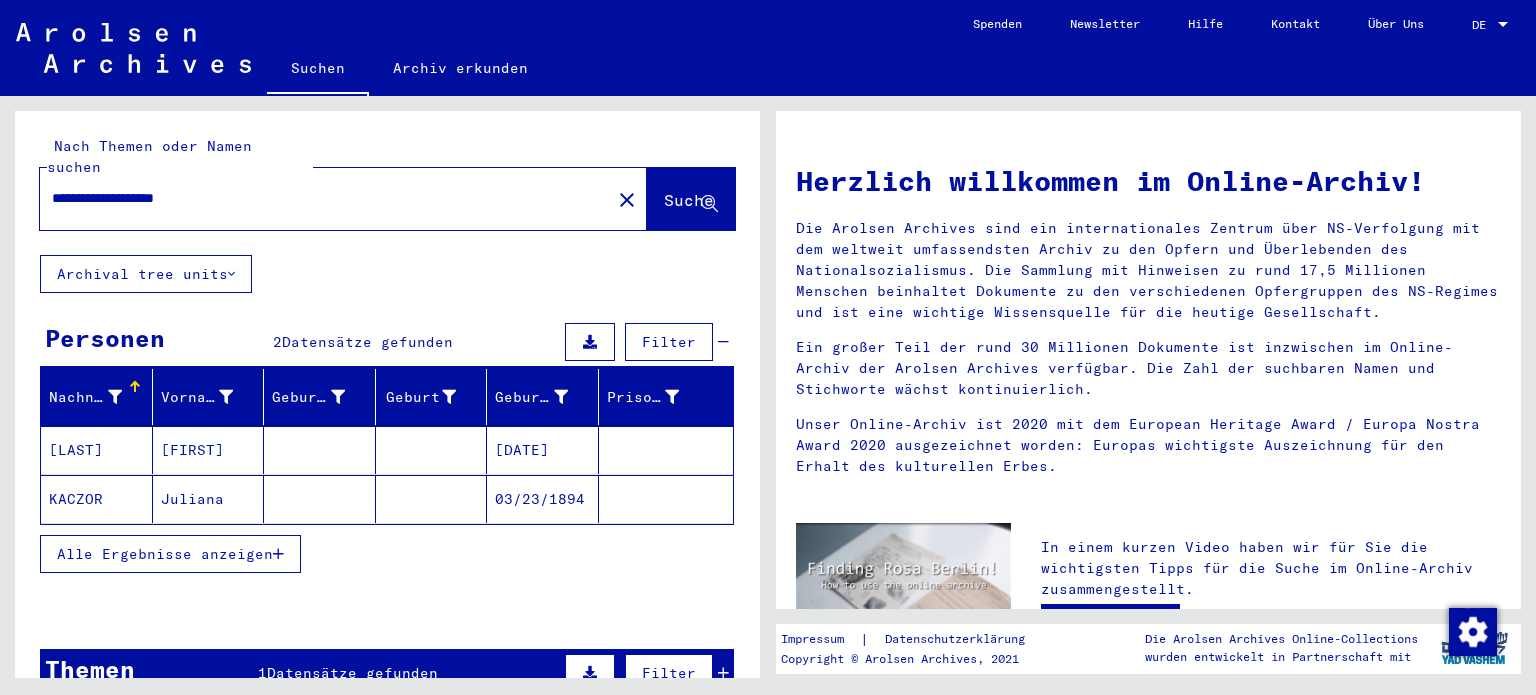 drag, startPoint x: 127, startPoint y: 175, endPoint x: 13, endPoint y: 188, distance: 114.73883 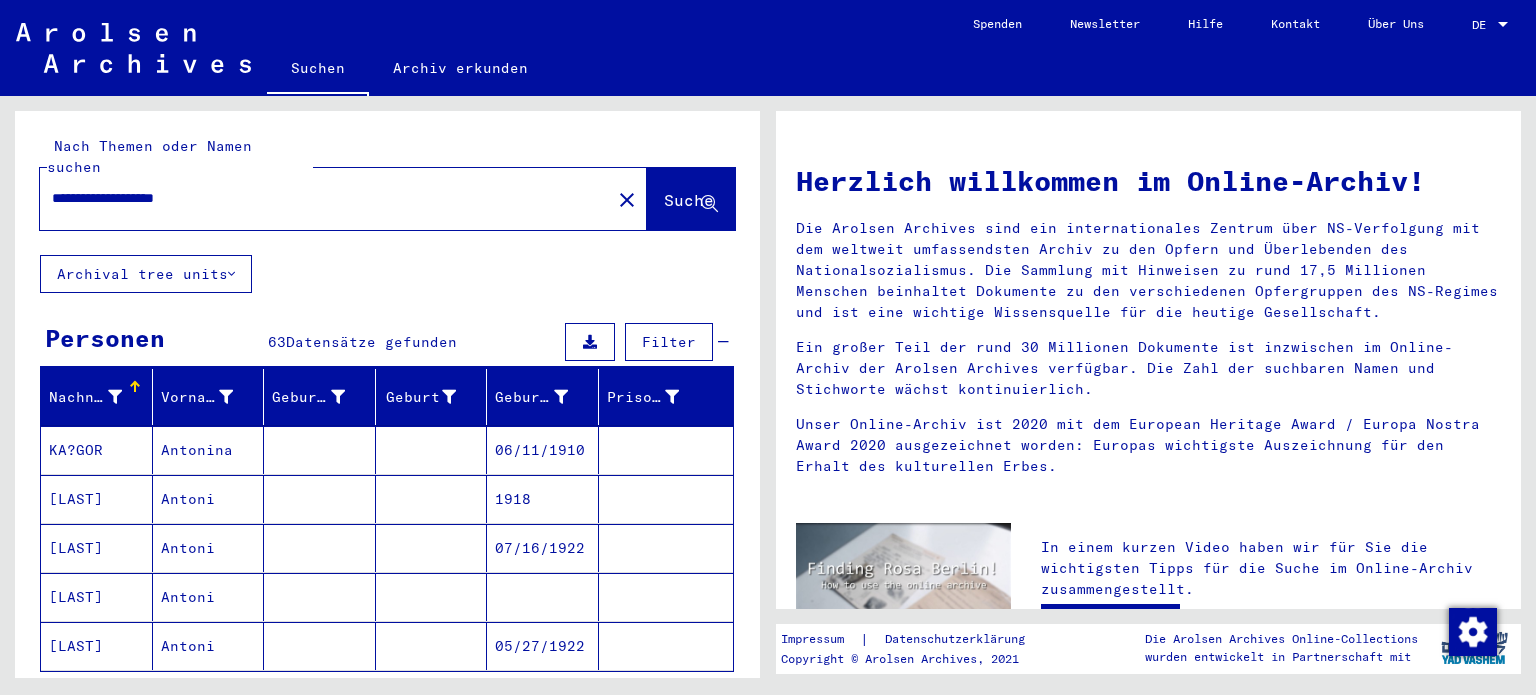 click on "[LAST]" 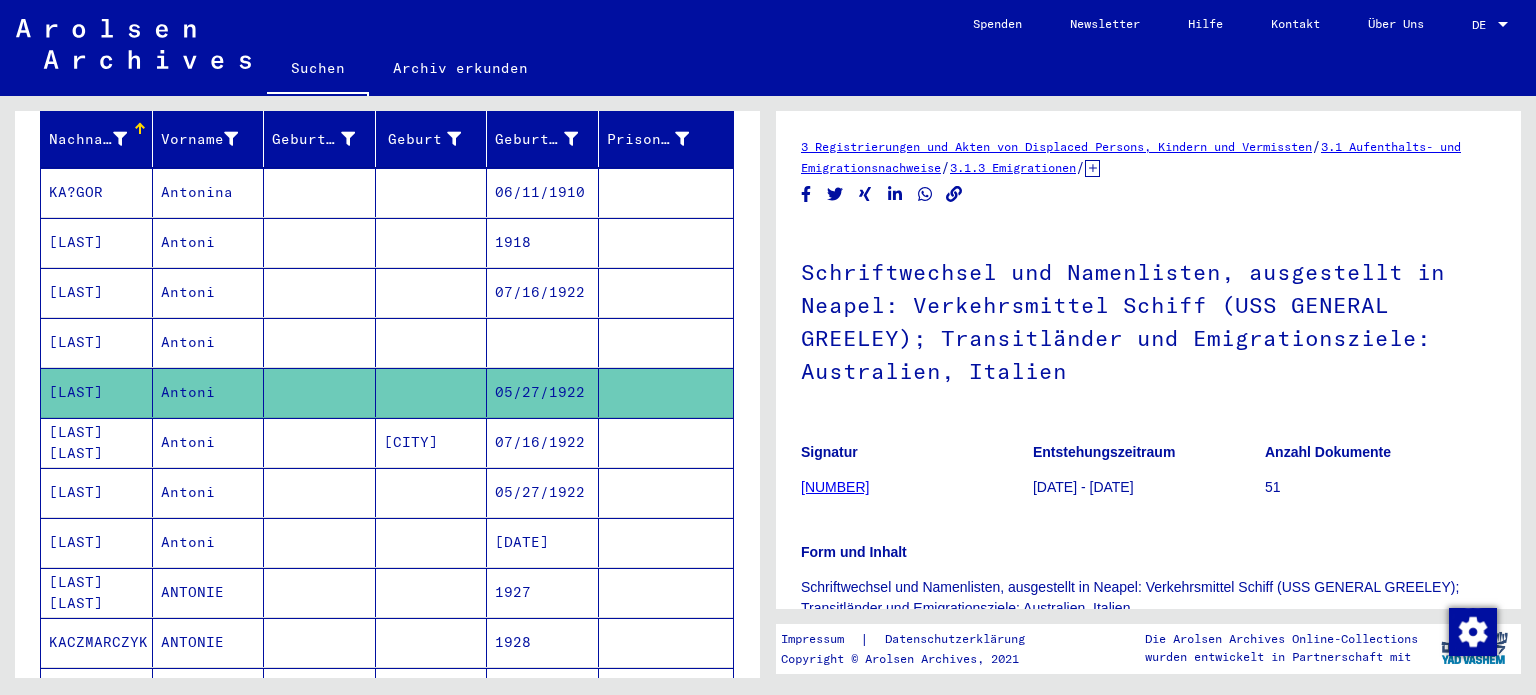 scroll, scrollTop: 200, scrollLeft: 0, axis: vertical 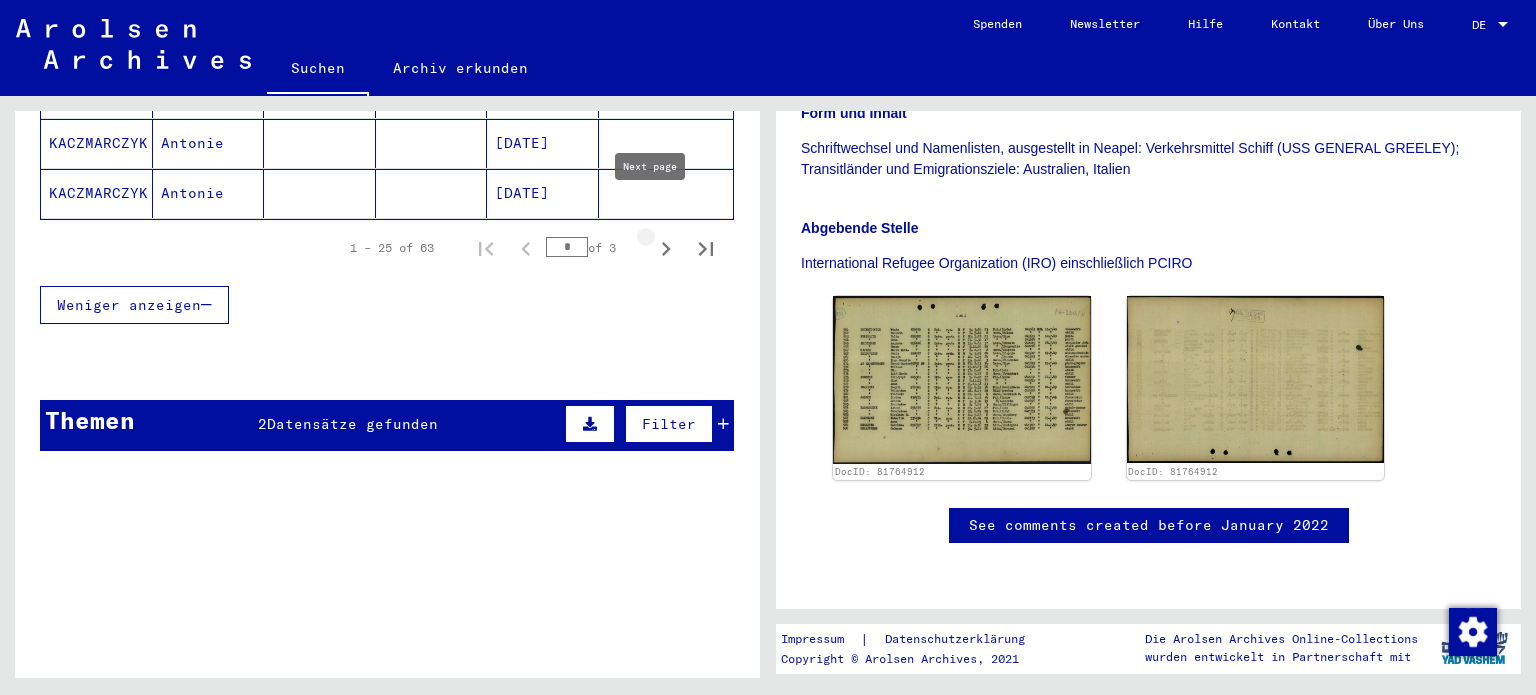 click 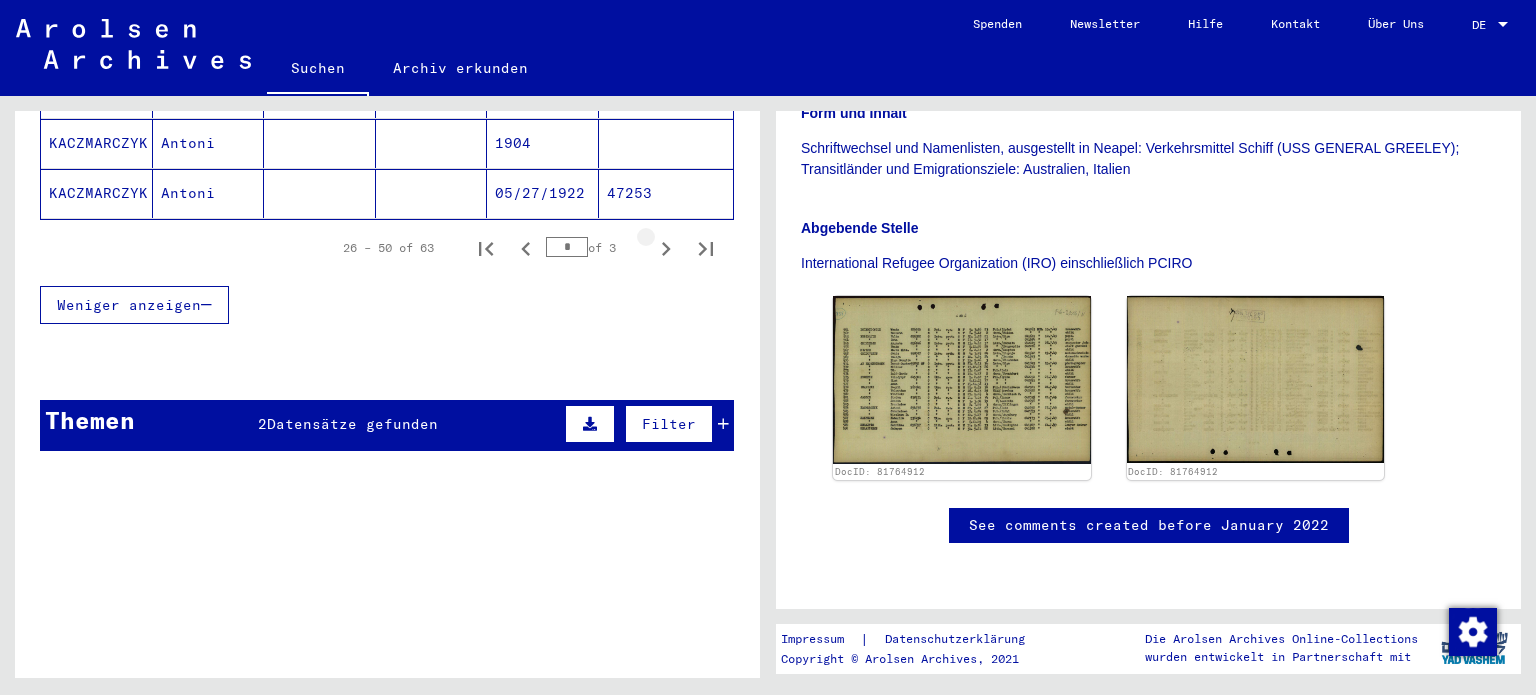 click 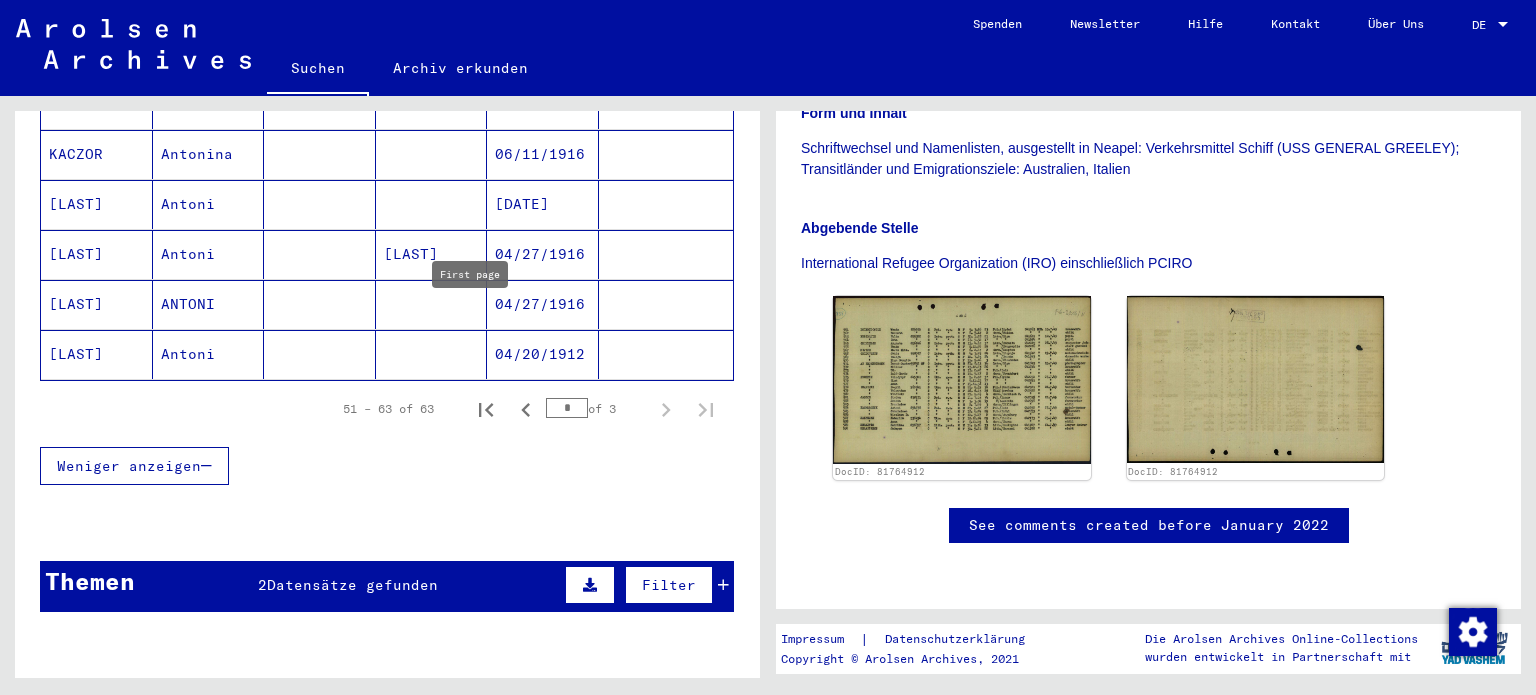scroll, scrollTop: 662, scrollLeft: 0, axis: vertical 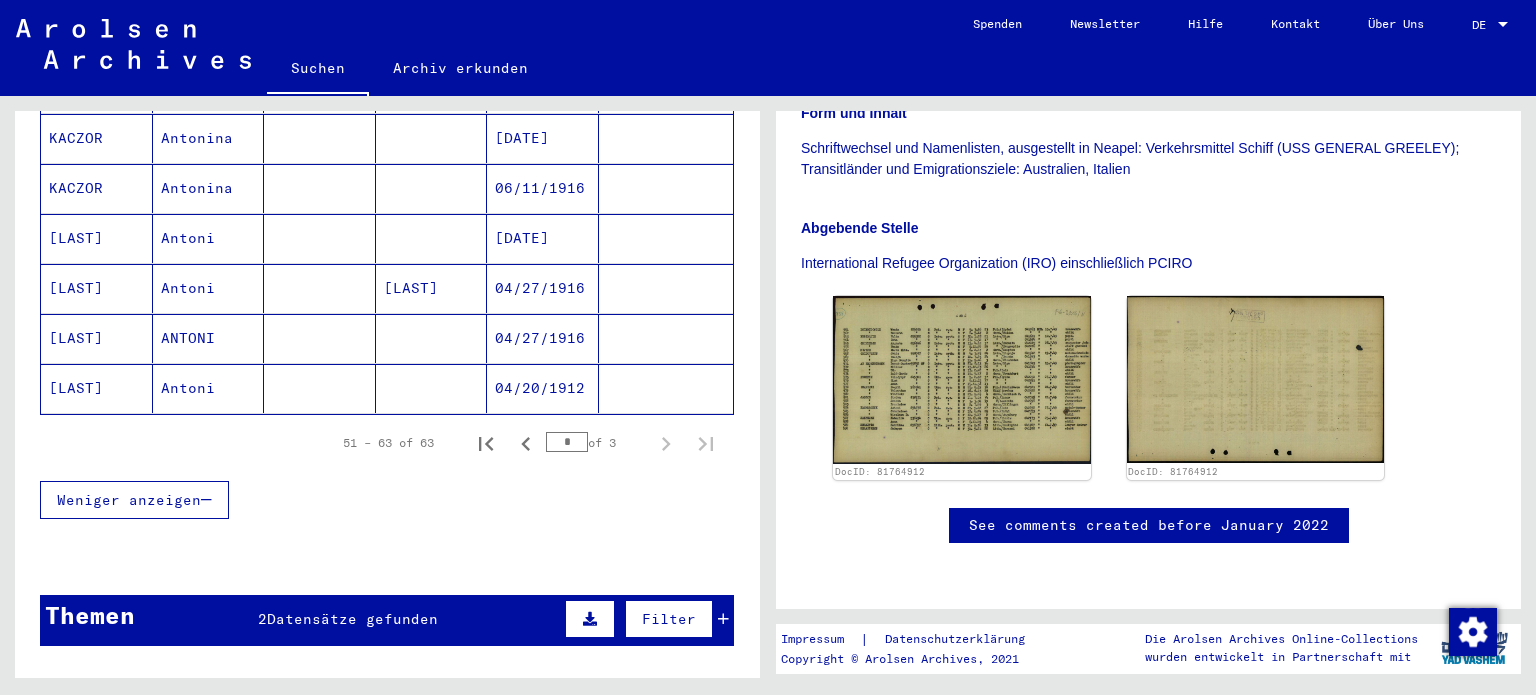 click on "[LAST]" at bounding box center [97, 388] 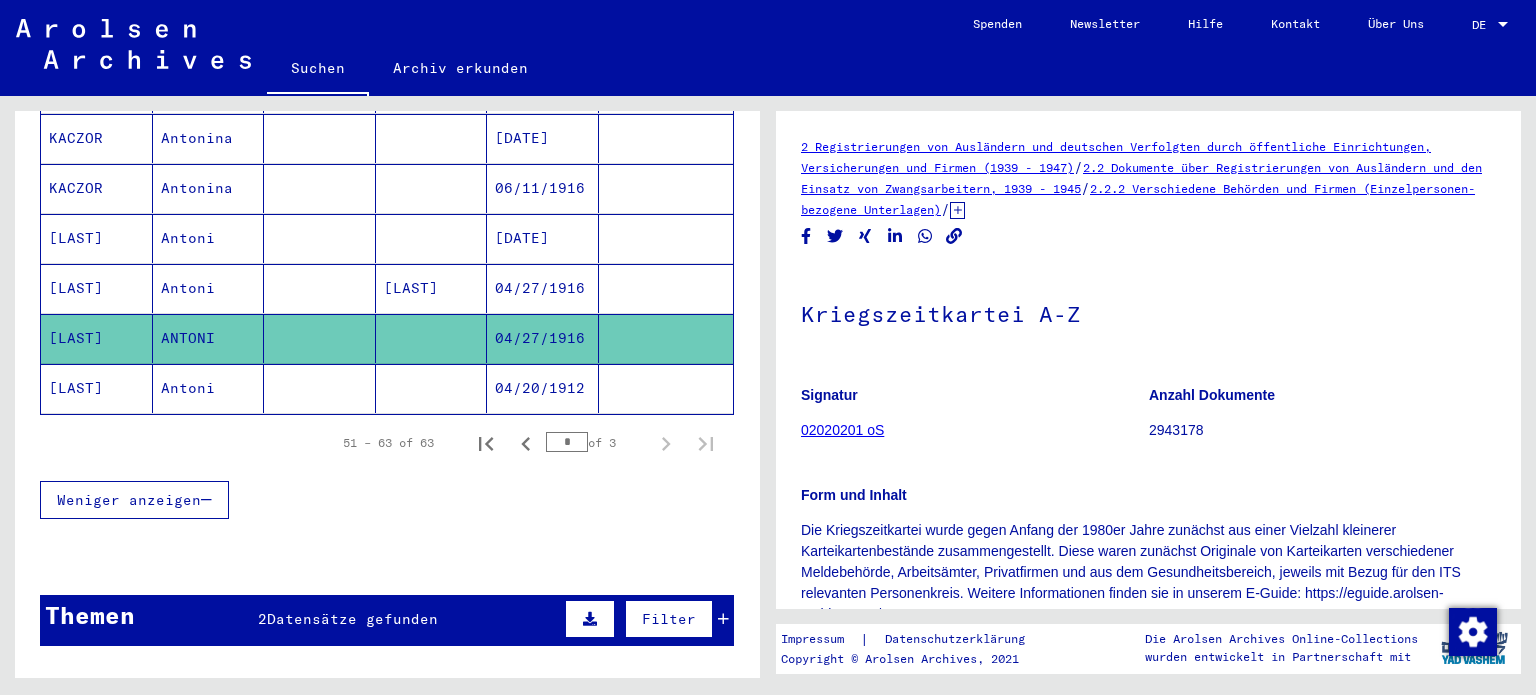 scroll, scrollTop: 216, scrollLeft: 0, axis: vertical 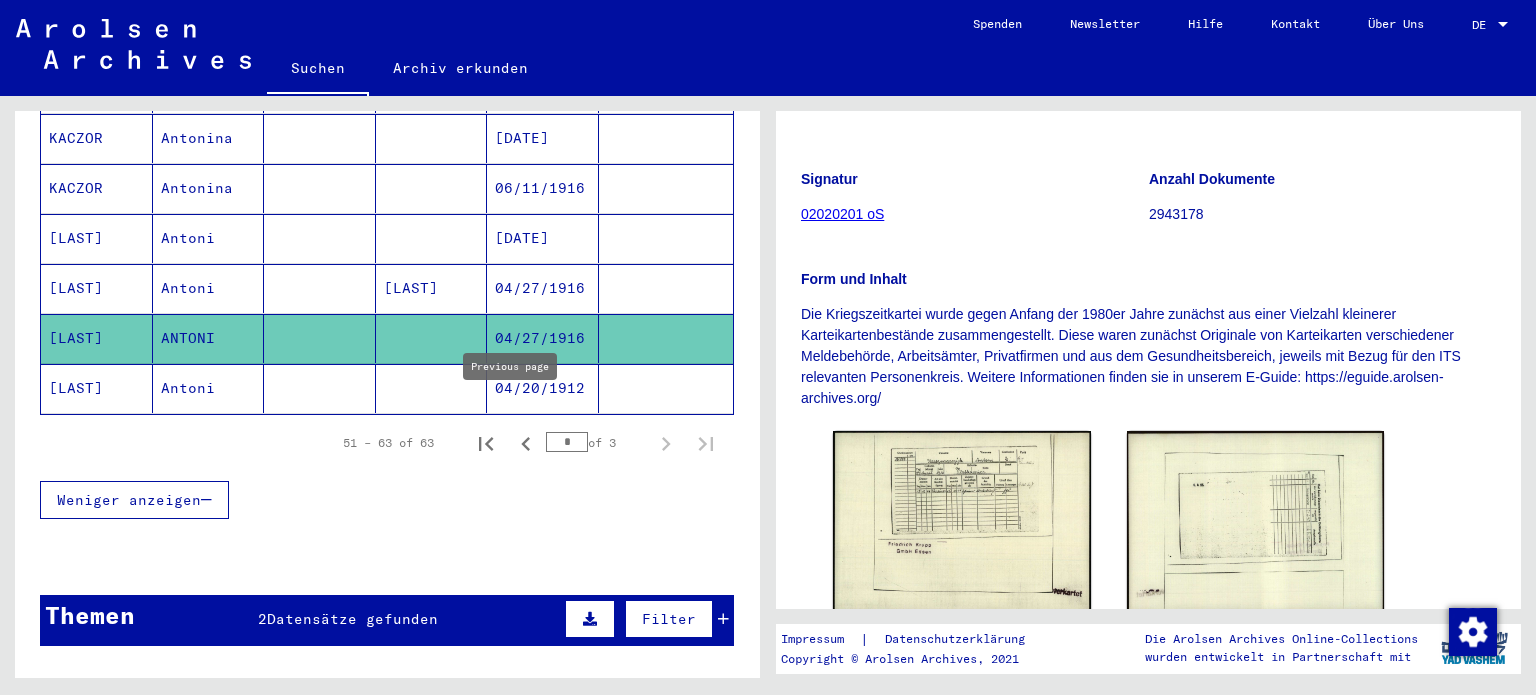 click 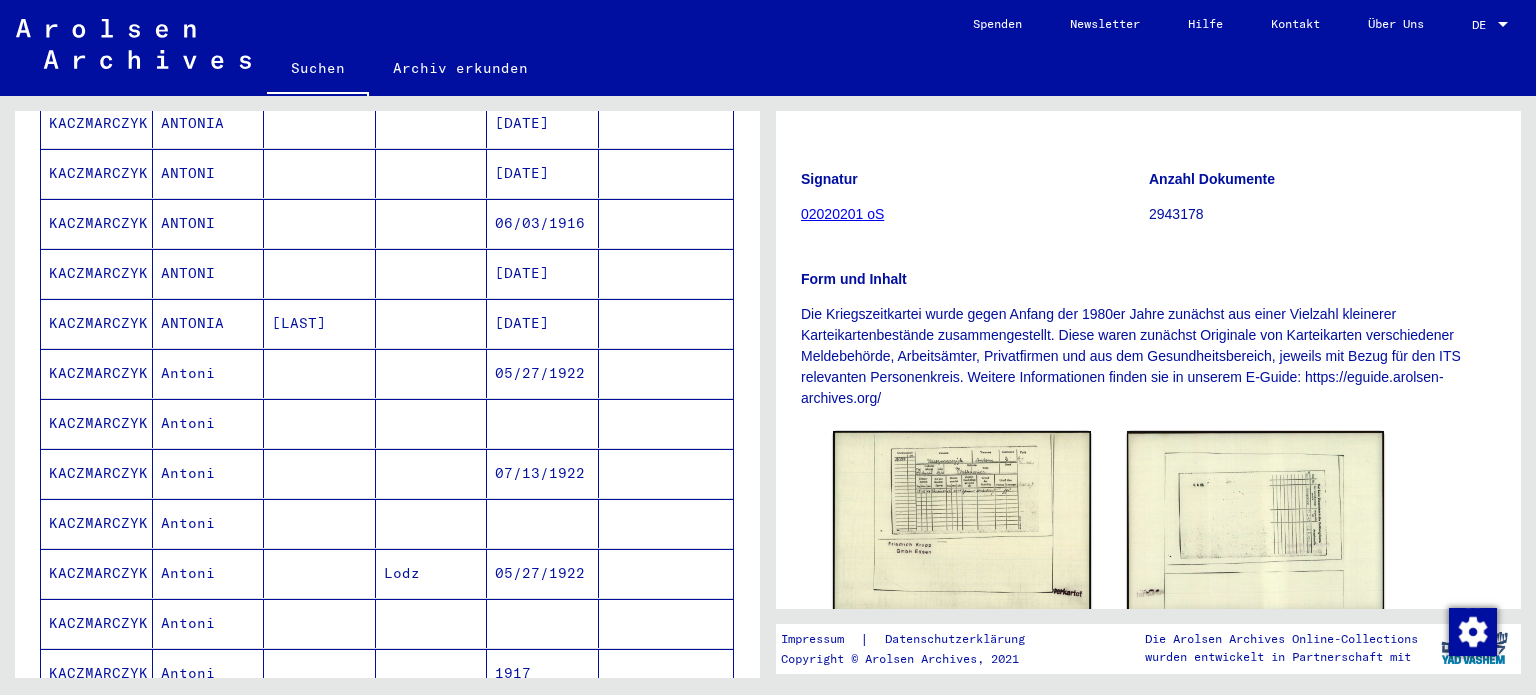 scroll, scrollTop: 762, scrollLeft: 0, axis: vertical 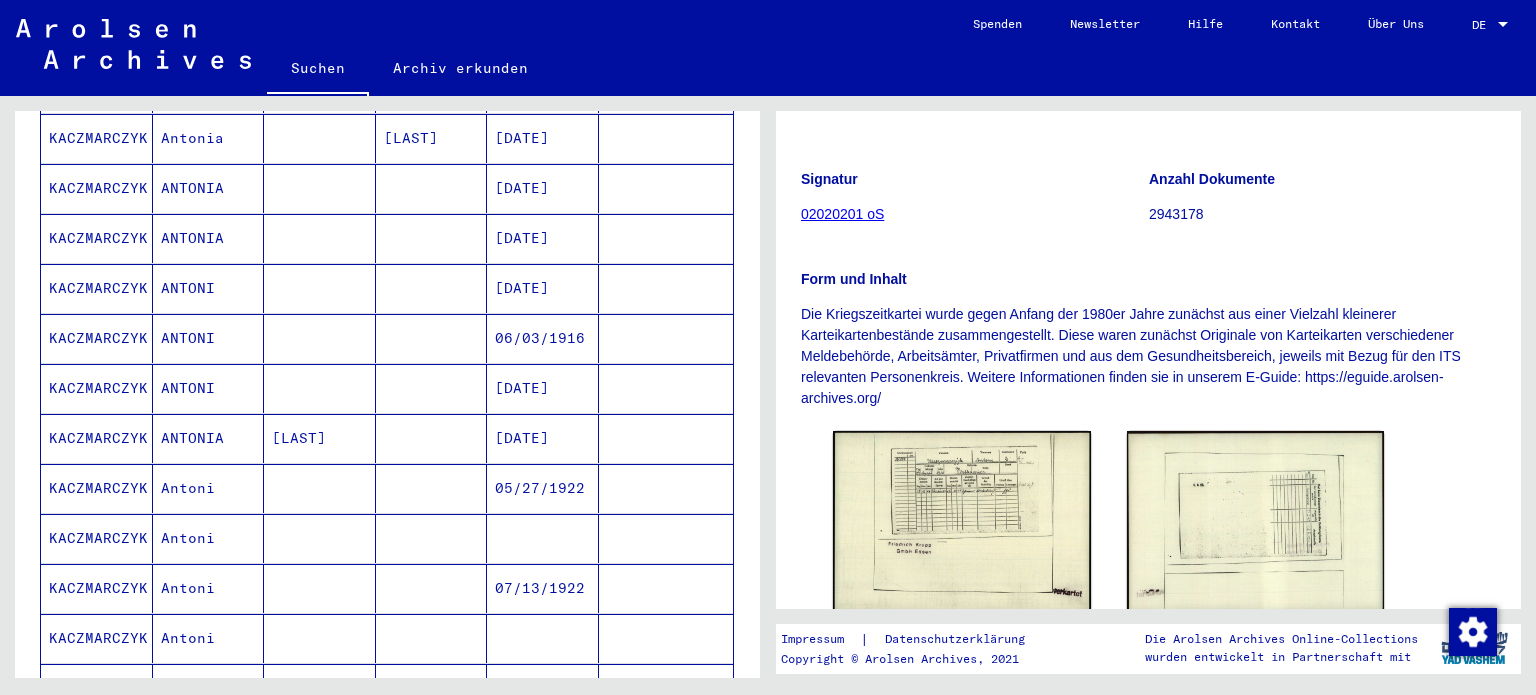 click on "[DATE]" at bounding box center (543, 288) 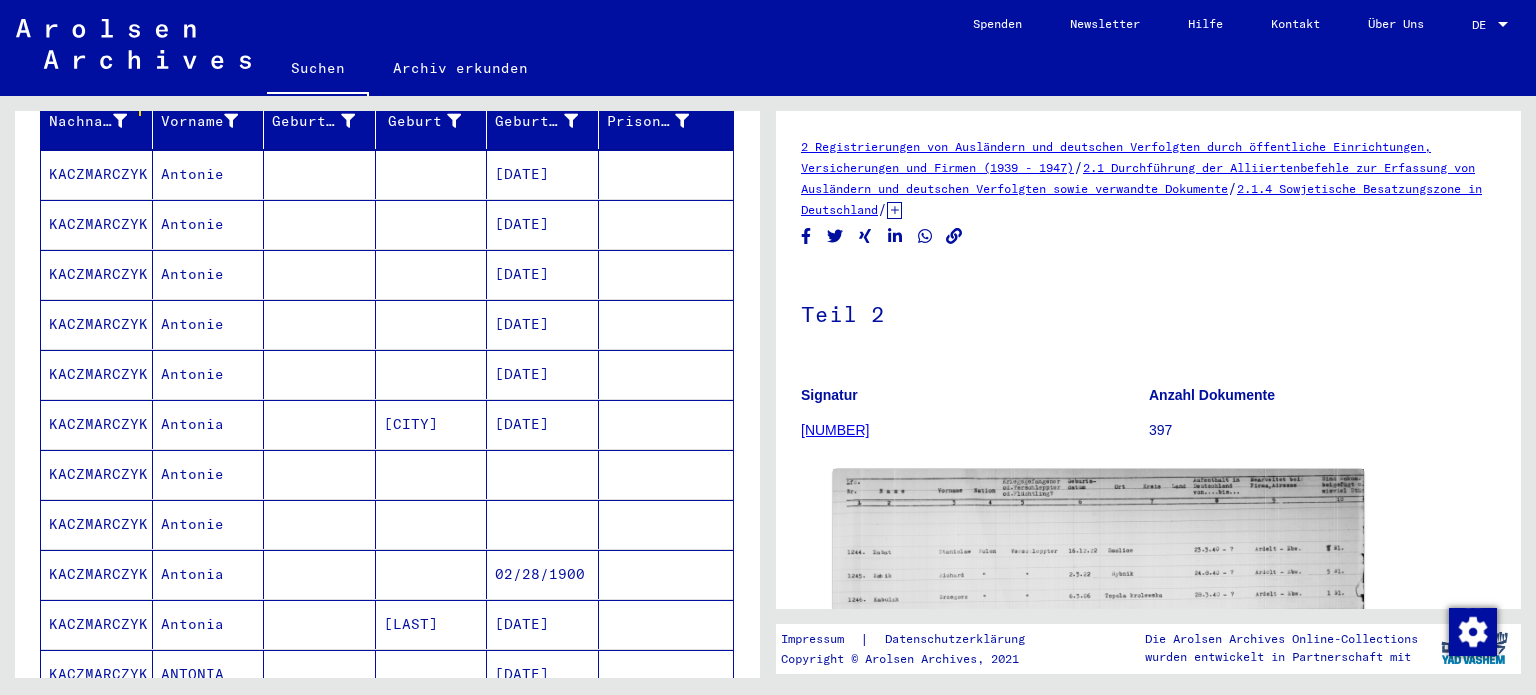 scroll, scrollTop: 262, scrollLeft: 0, axis: vertical 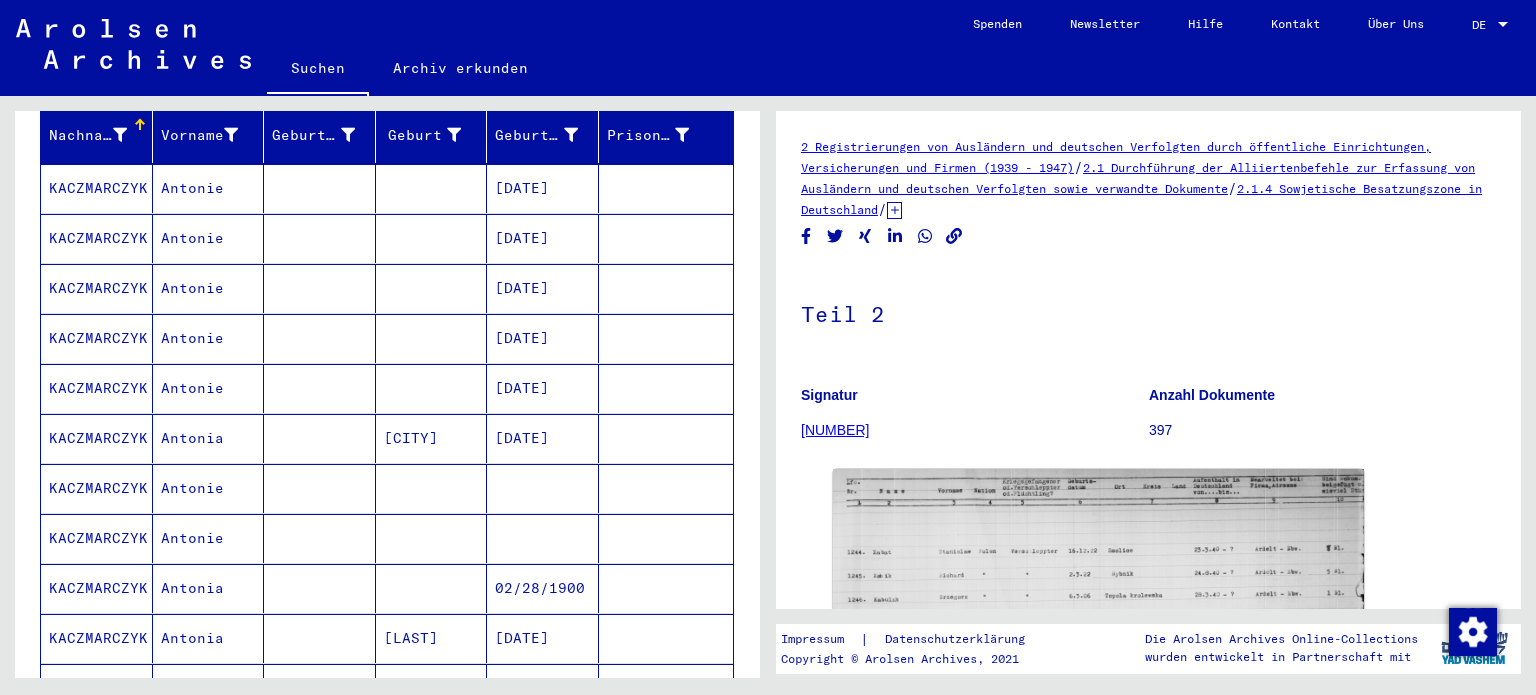 click on "[DATE]" at bounding box center (543, 438) 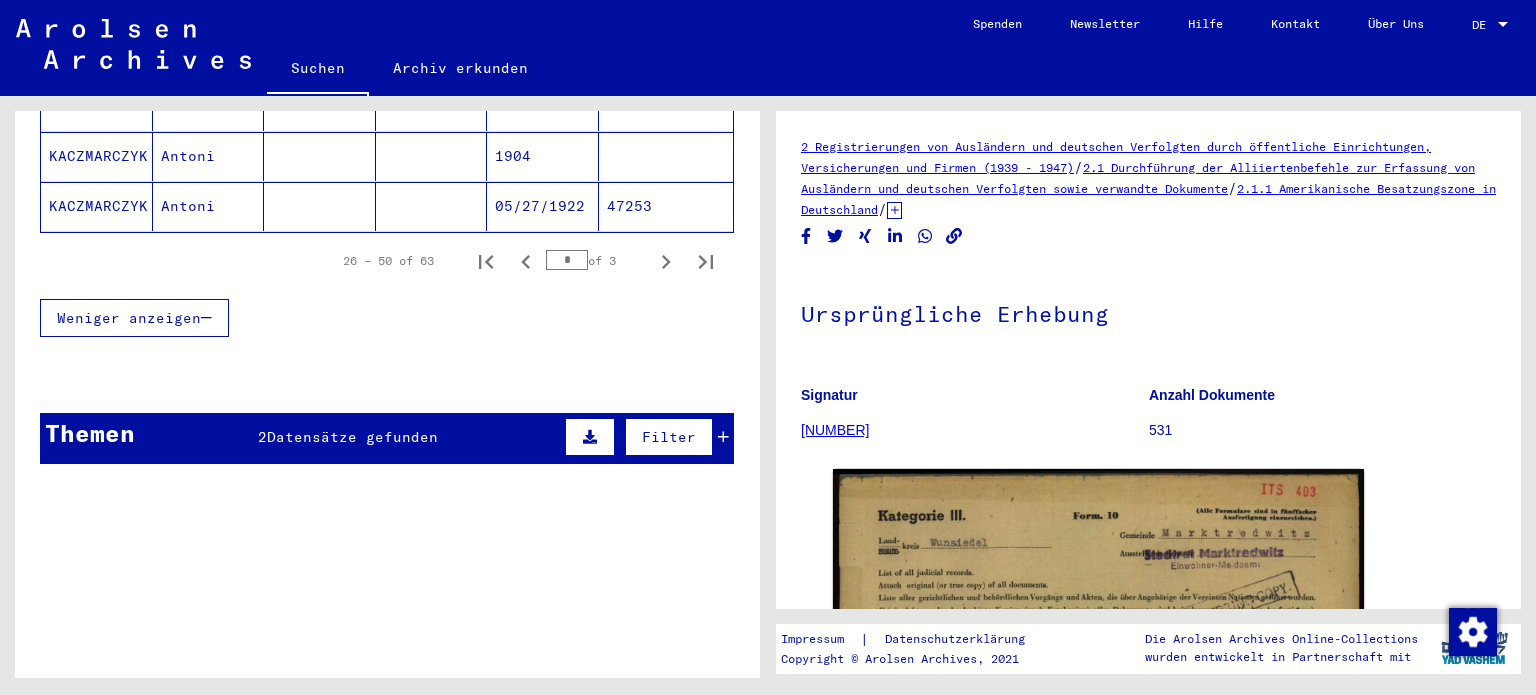 scroll, scrollTop: 1457, scrollLeft: 0, axis: vertical 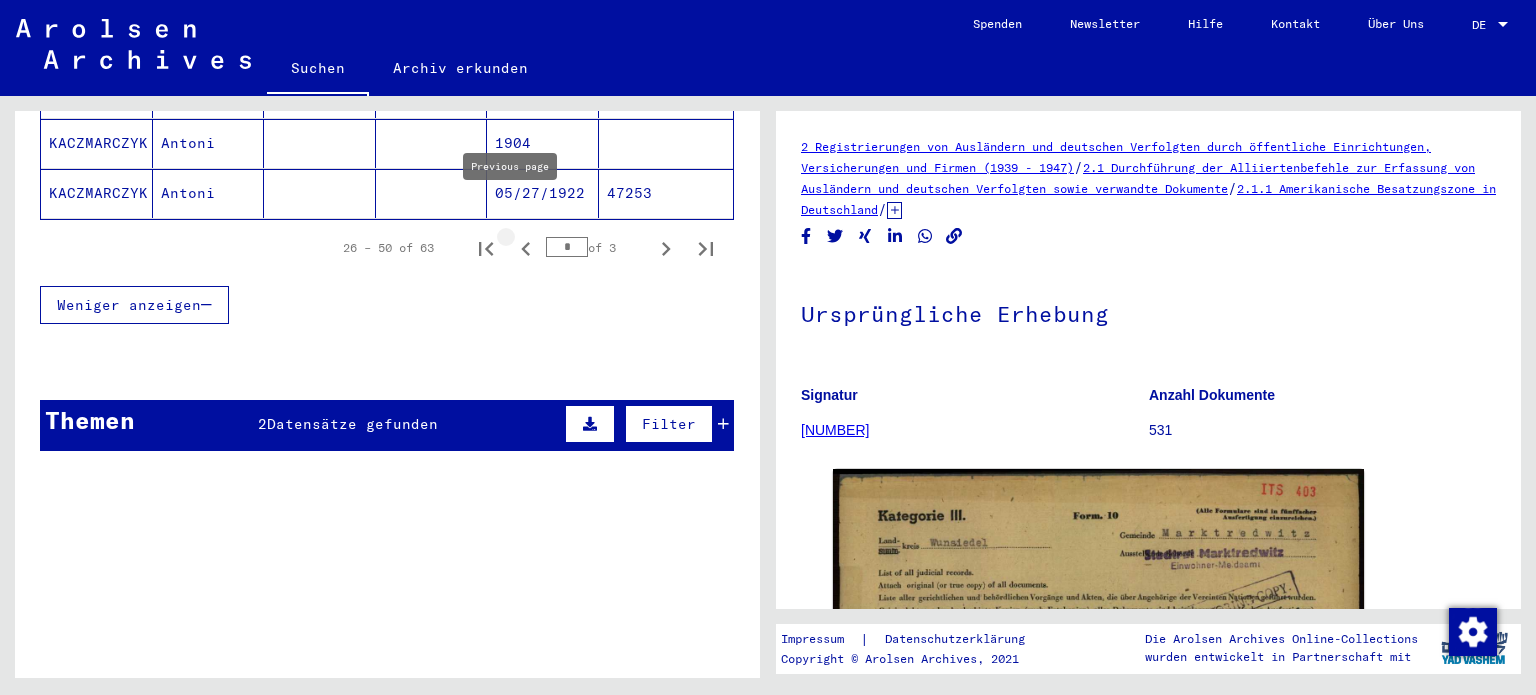 click 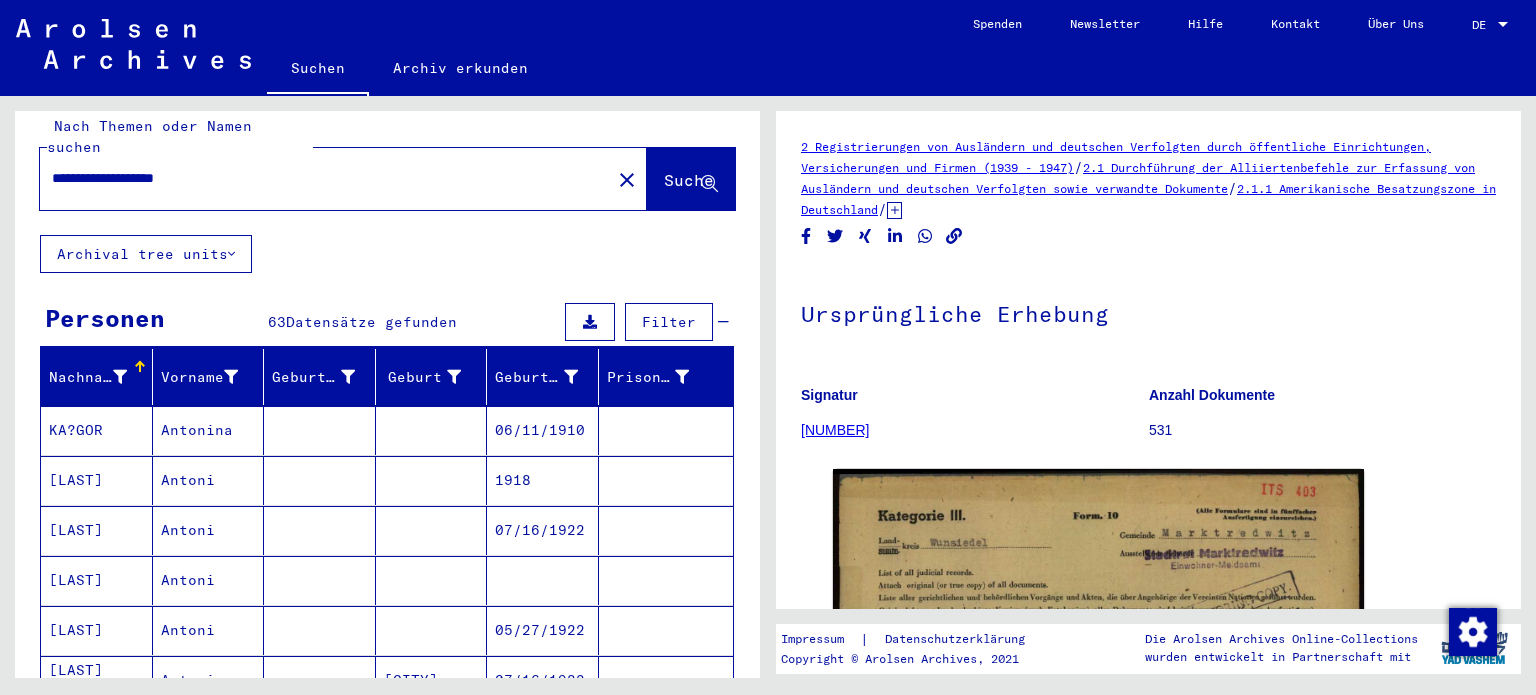 scroll, scrollTop: 0, scrollLeft: 0, axis: both 